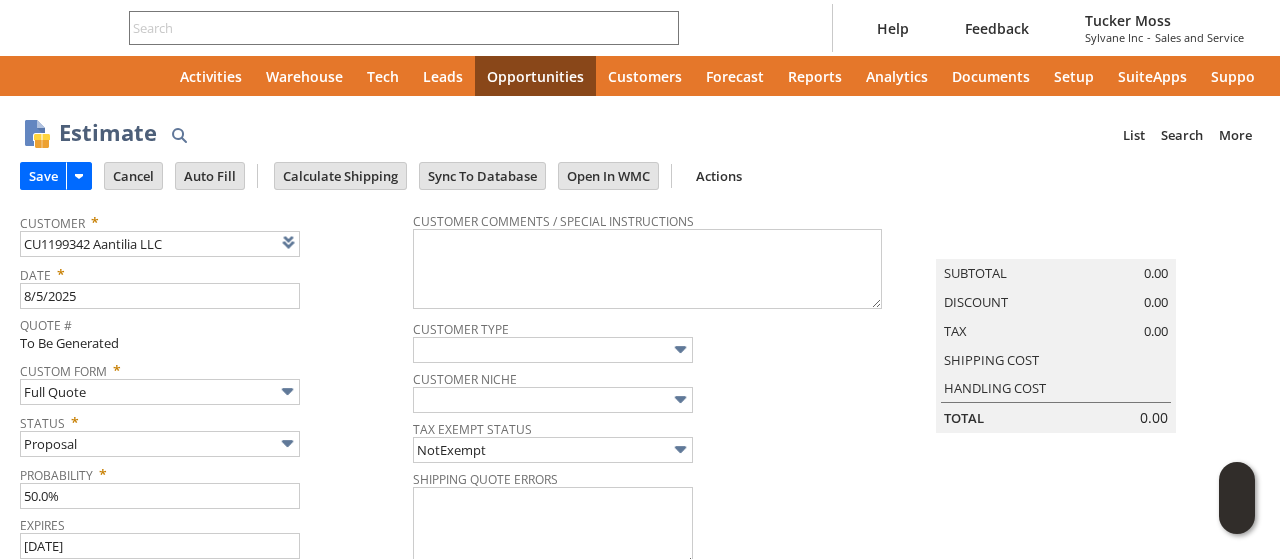 type on "[DATE]" 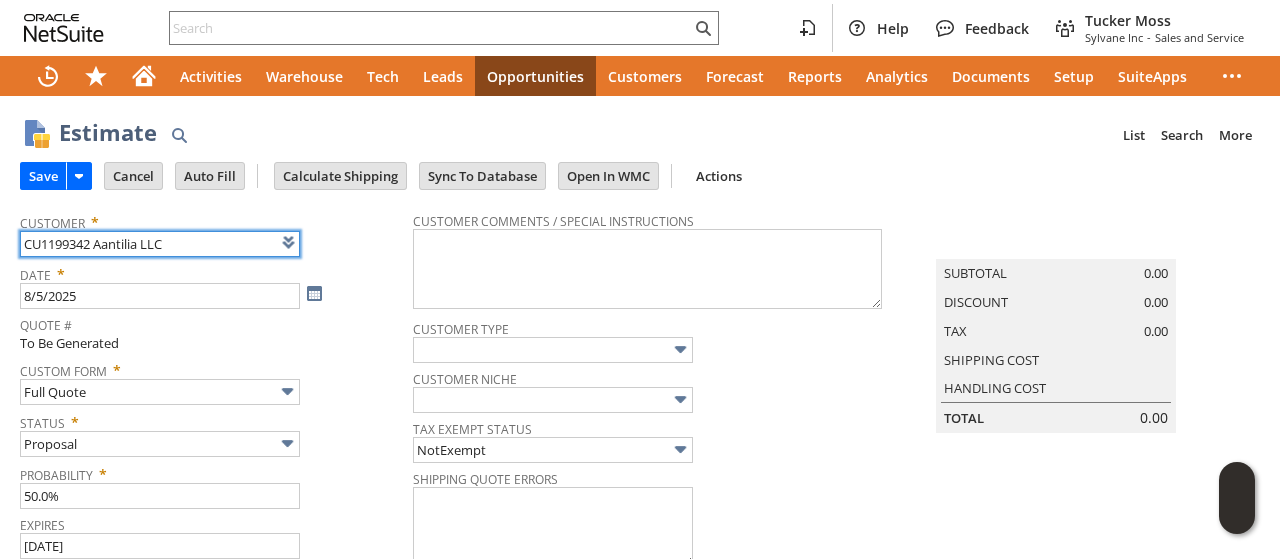 scroll, scrollTop: 0, scrollLeft: 0, axis: both 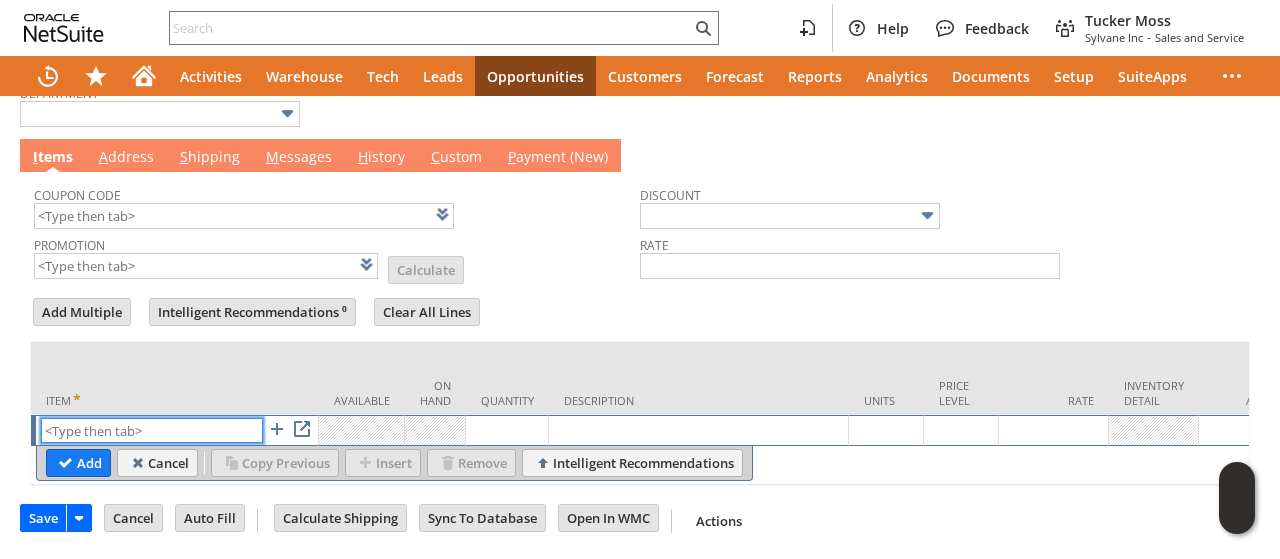 click at bounding box center (152, 430) 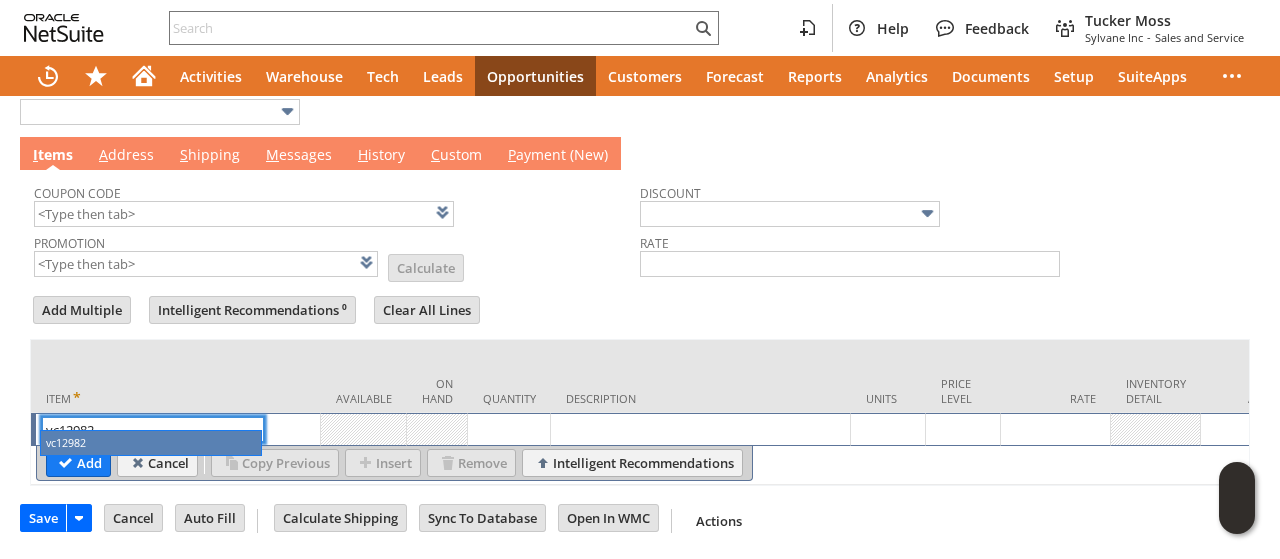type on "vc12982" 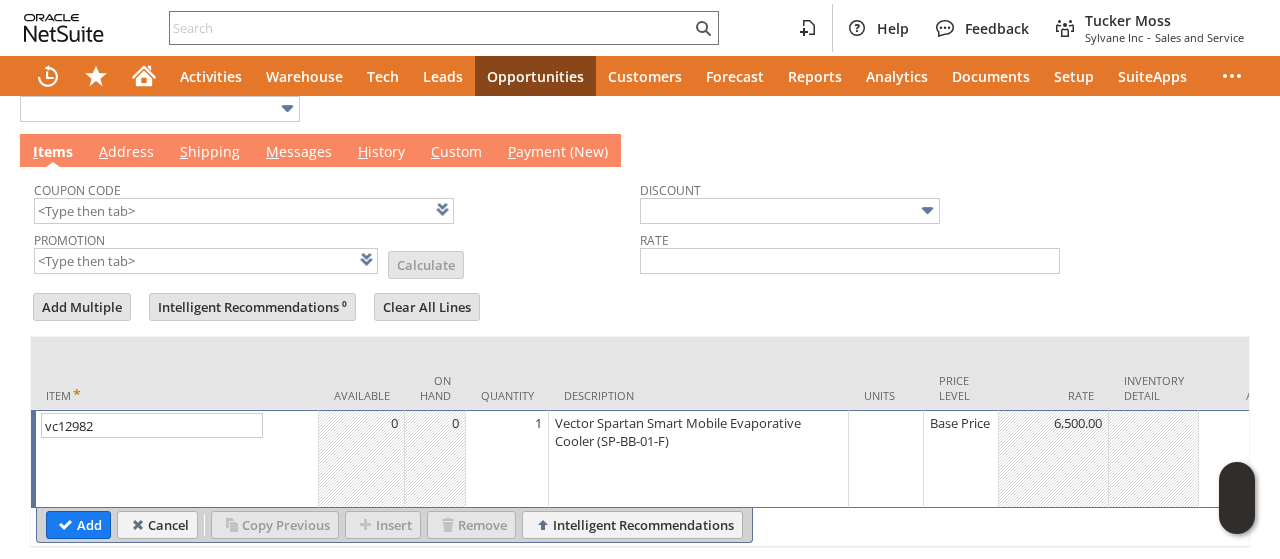 click on "1" at bounding box center (507, 459) 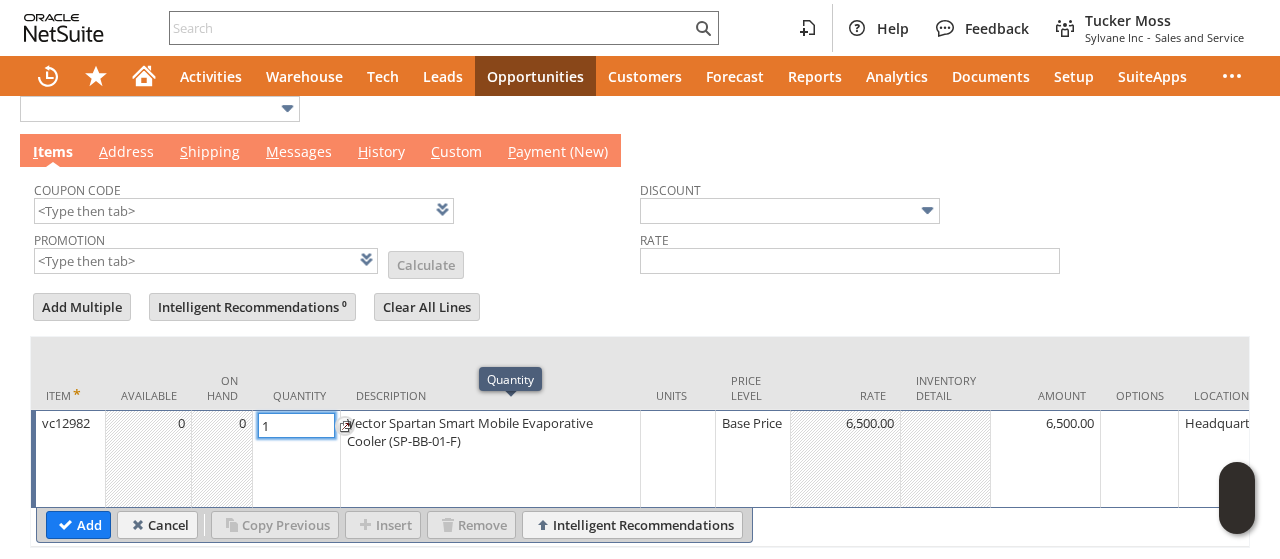 type on "4" 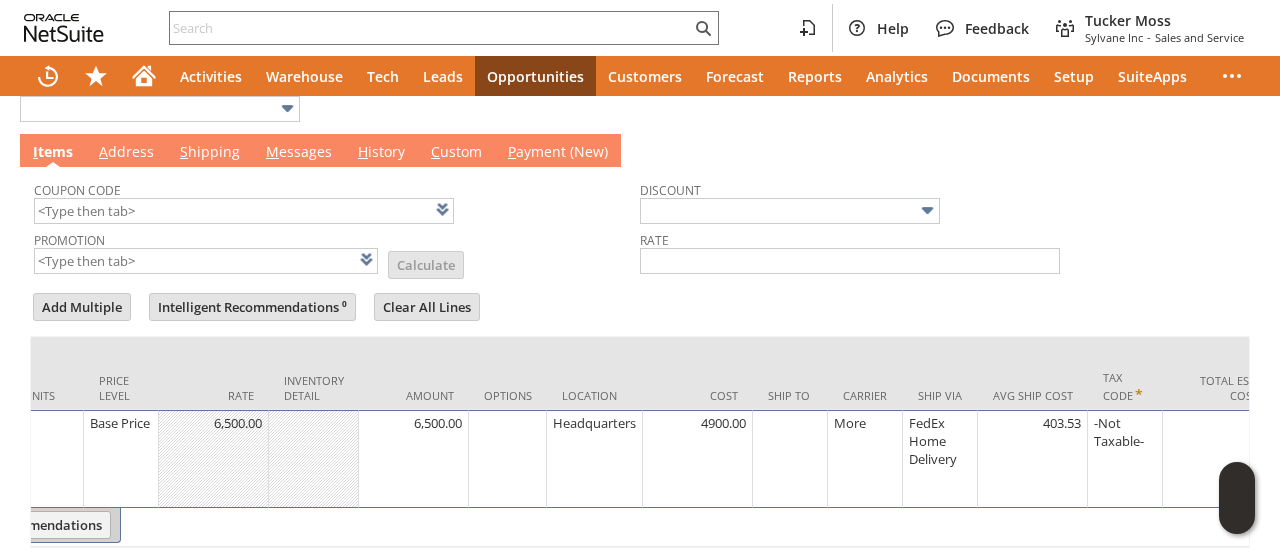 scroll, scrollTop: 0, scrollLeft: 638, axis: horizontal 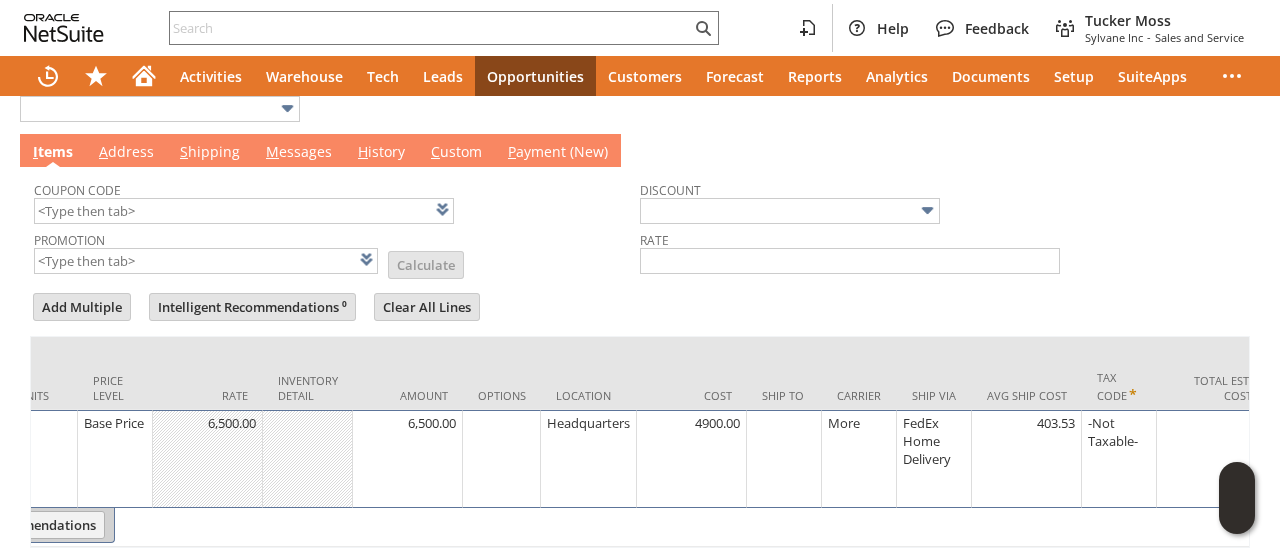 click at bounding box center [784, 459] 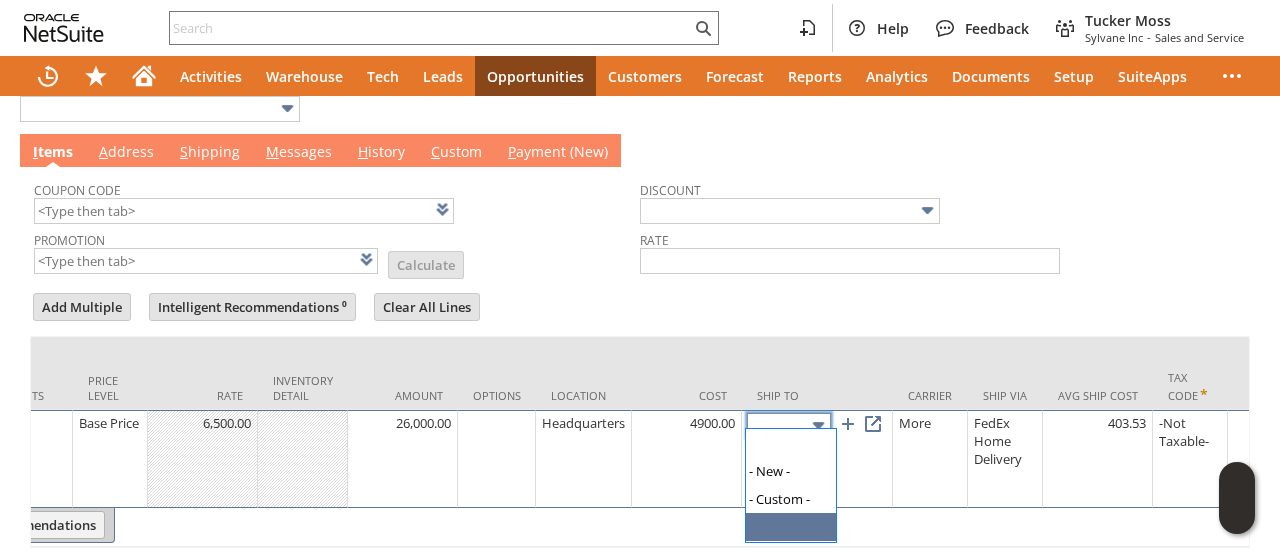 click at bounding box center [789, 425] 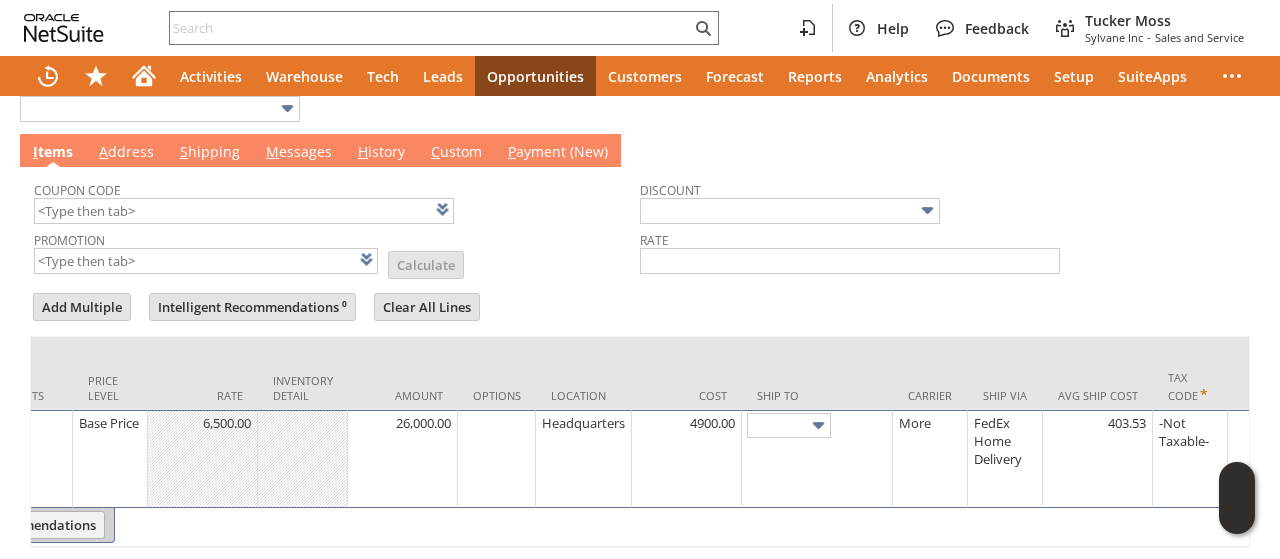 type on "65473" 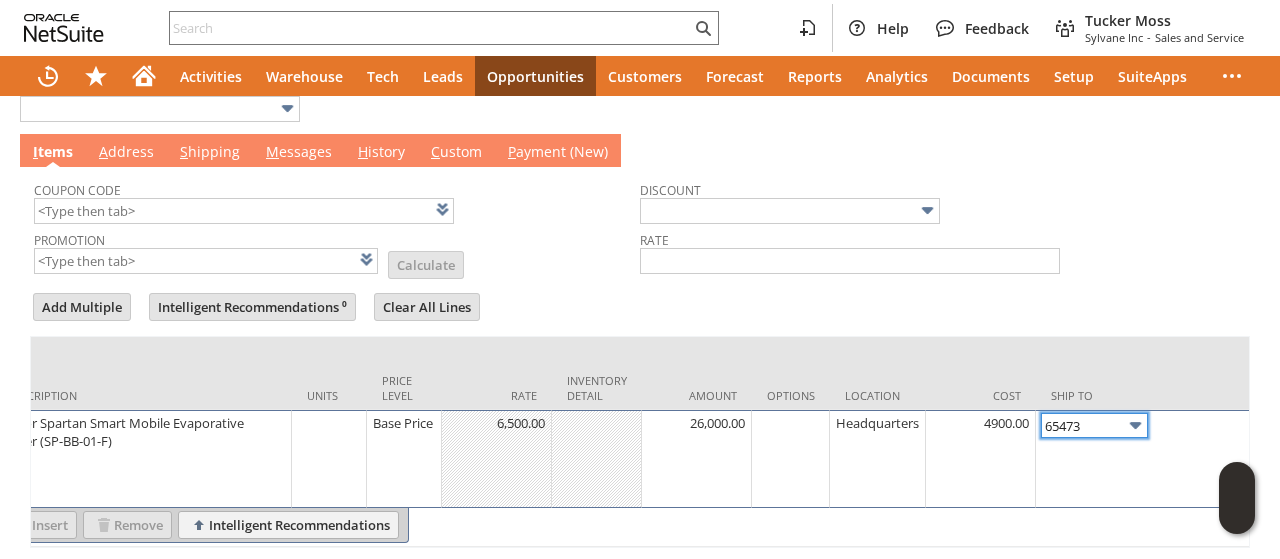 scroll, scrollTop: 0, scrollLeft: 0, axis: both 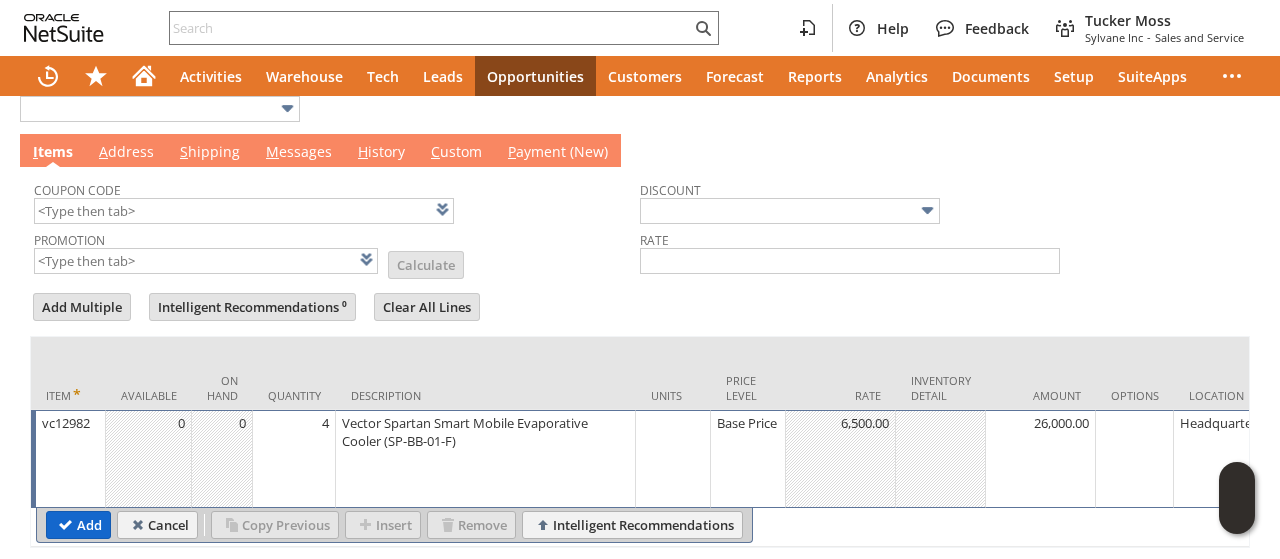 click on "Add" at bounding box center [78, 525] 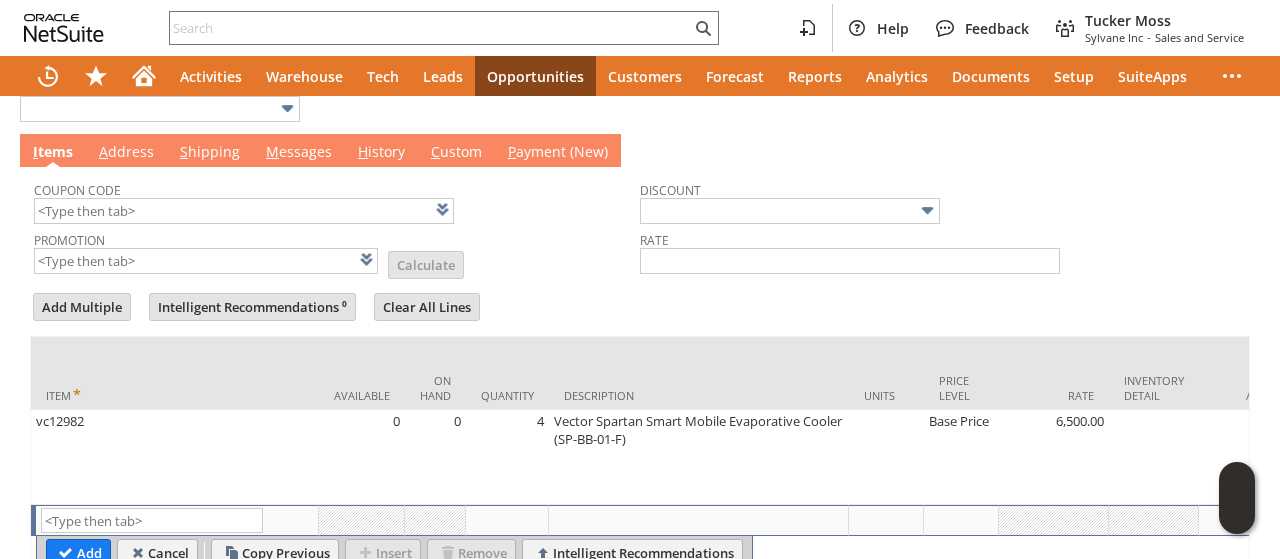 scroll, scrollTop: 0, scrollLeft: 0, axis: both 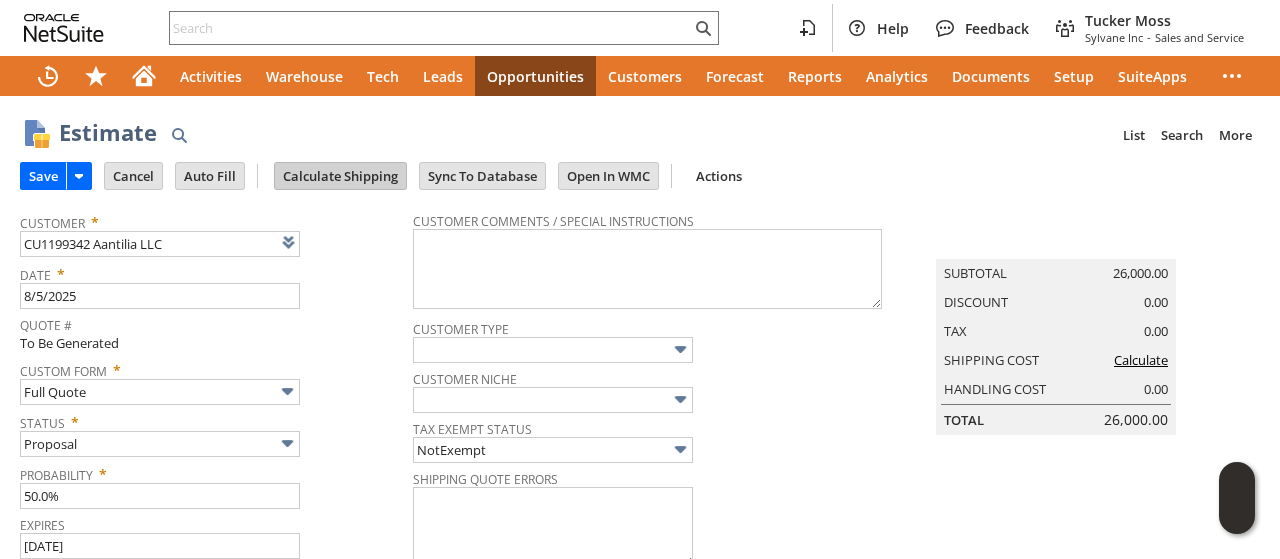 drag, startPoint x: 369, startPoint y: 153, endPoint x: 369, endPoint y: 175, distance: 22 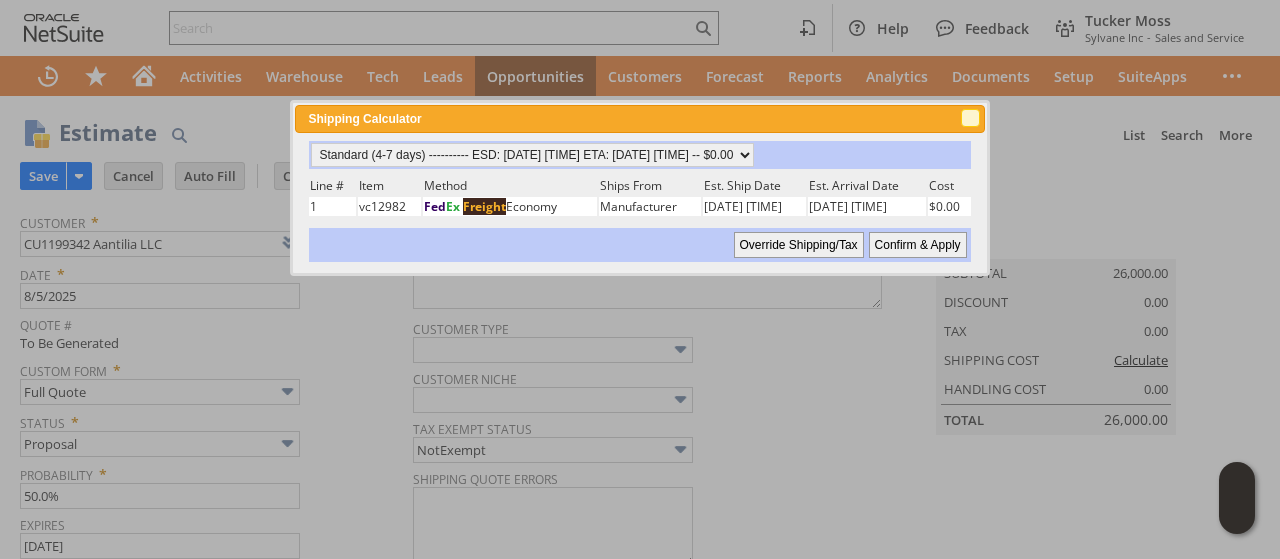 click on "close" at bounding box center [971, 119] 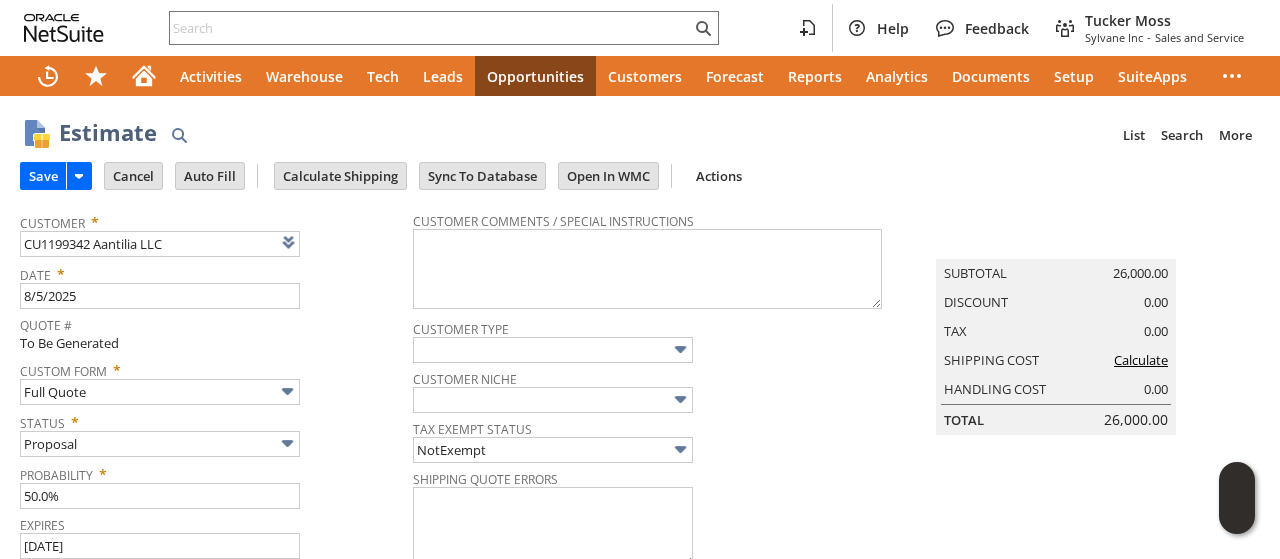 scroll, scrollTop: 736, scrollLeft: 0, axis: vertical 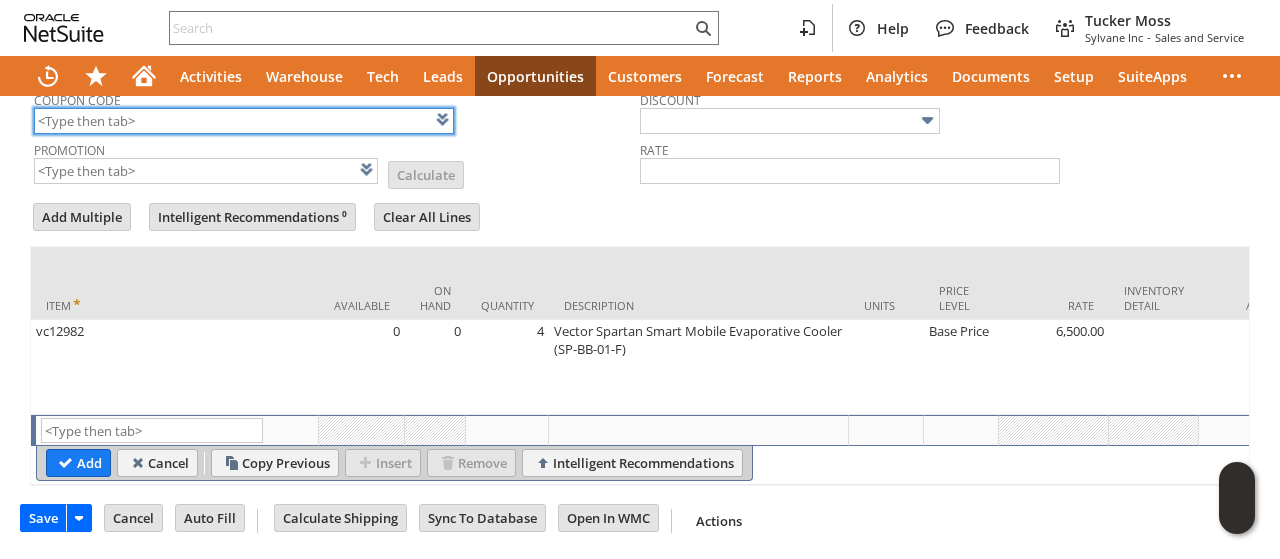 click at bounding box center [244, 121] 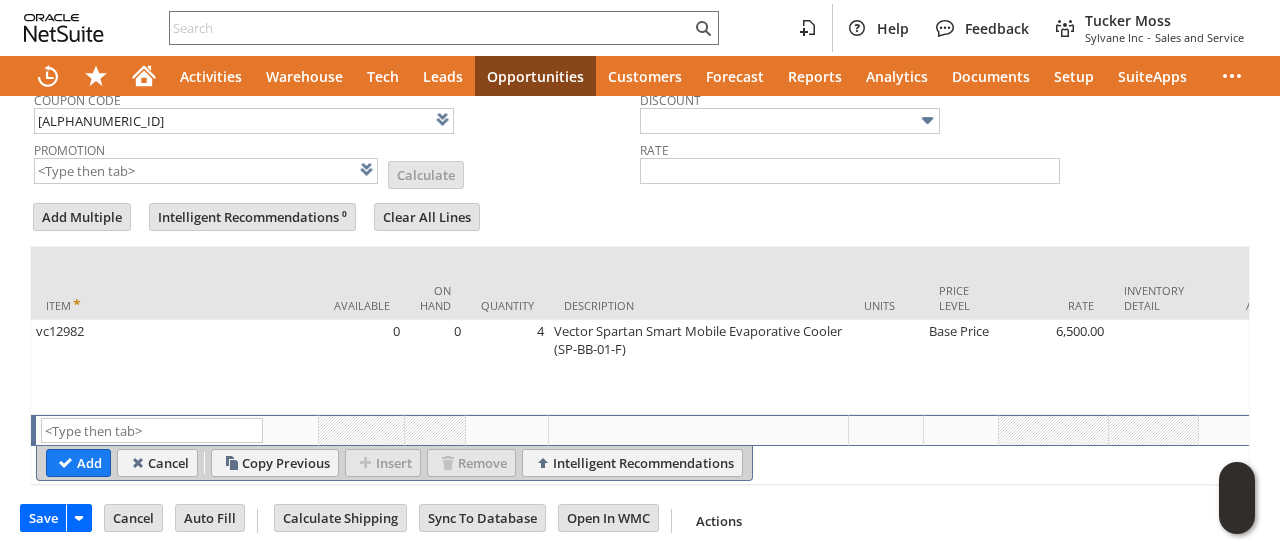 click on "Promotion
List
Calculate" at bounding box center [337, 161] 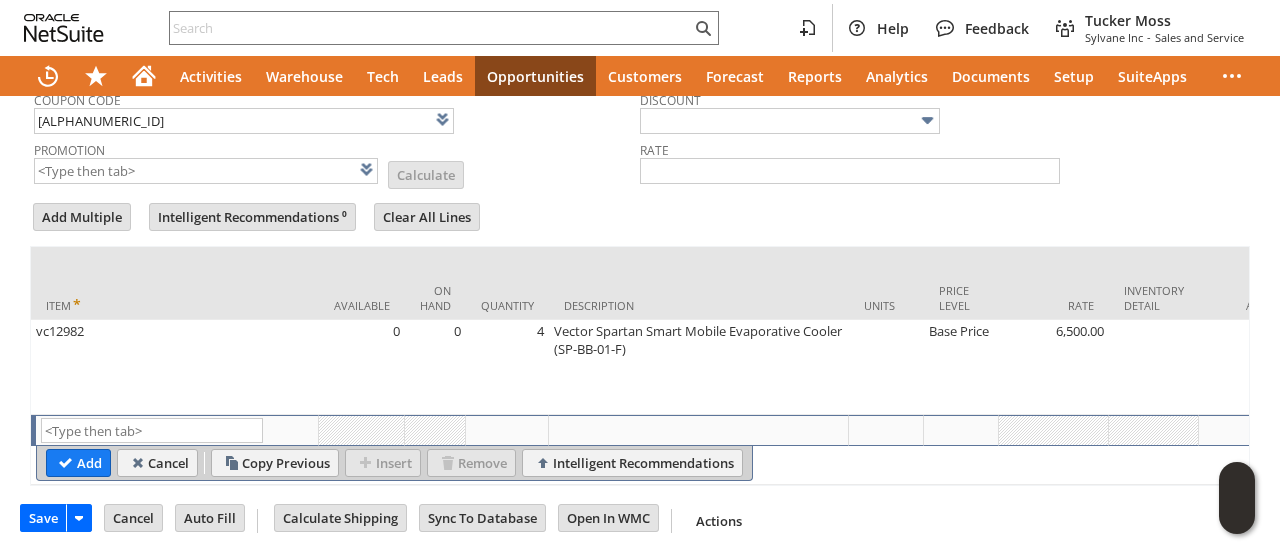 type on "[ALPHANUMERIC_ID]" 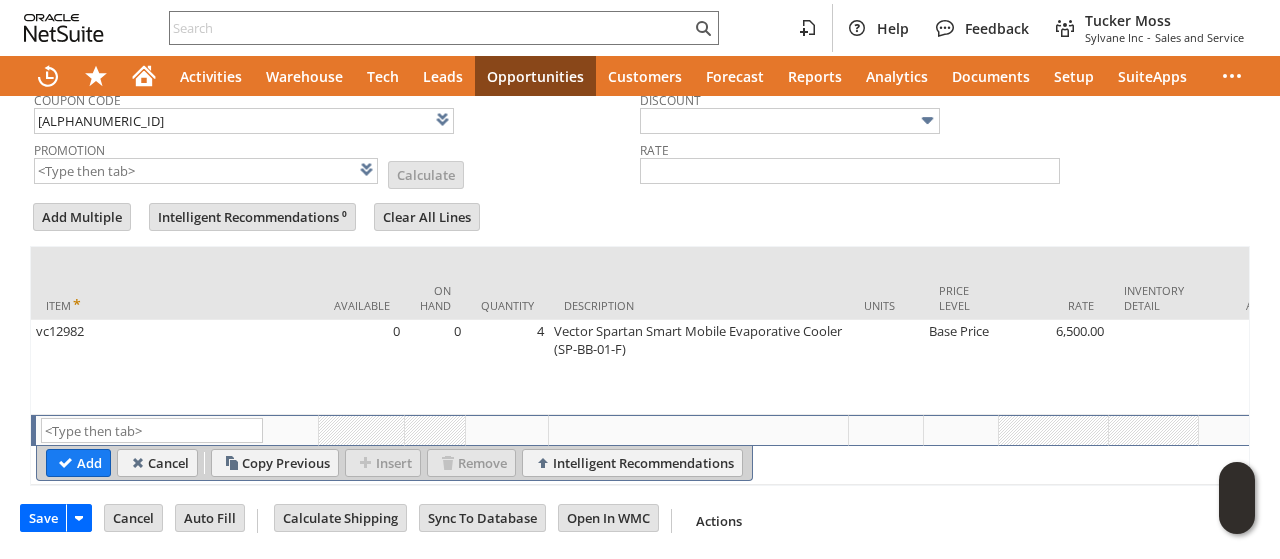 type on "Promo Code" 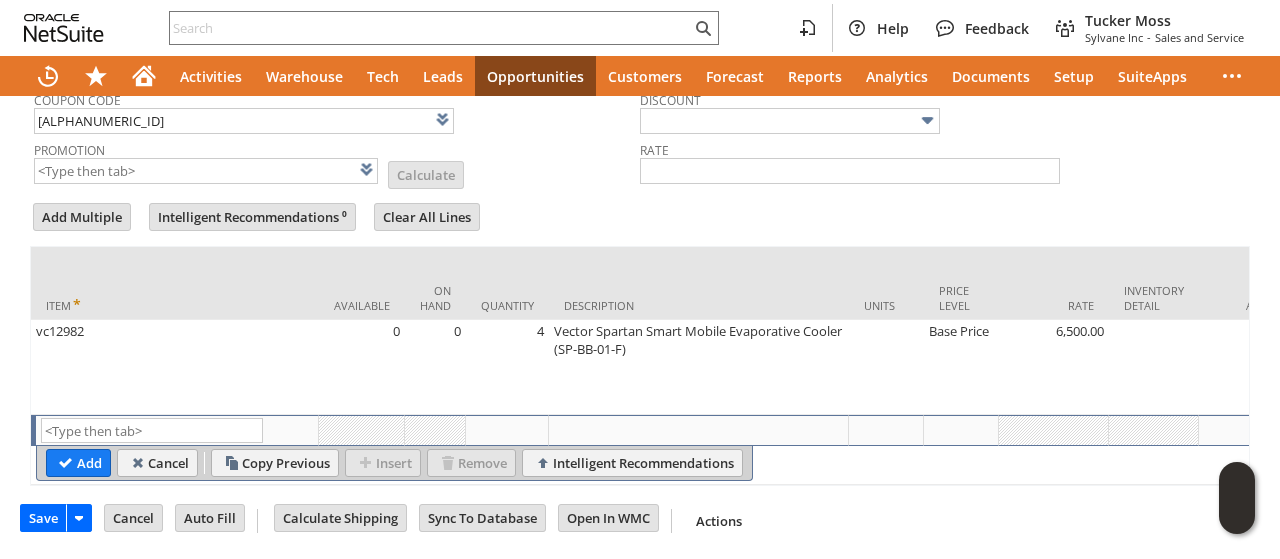 type on "-5.0%" 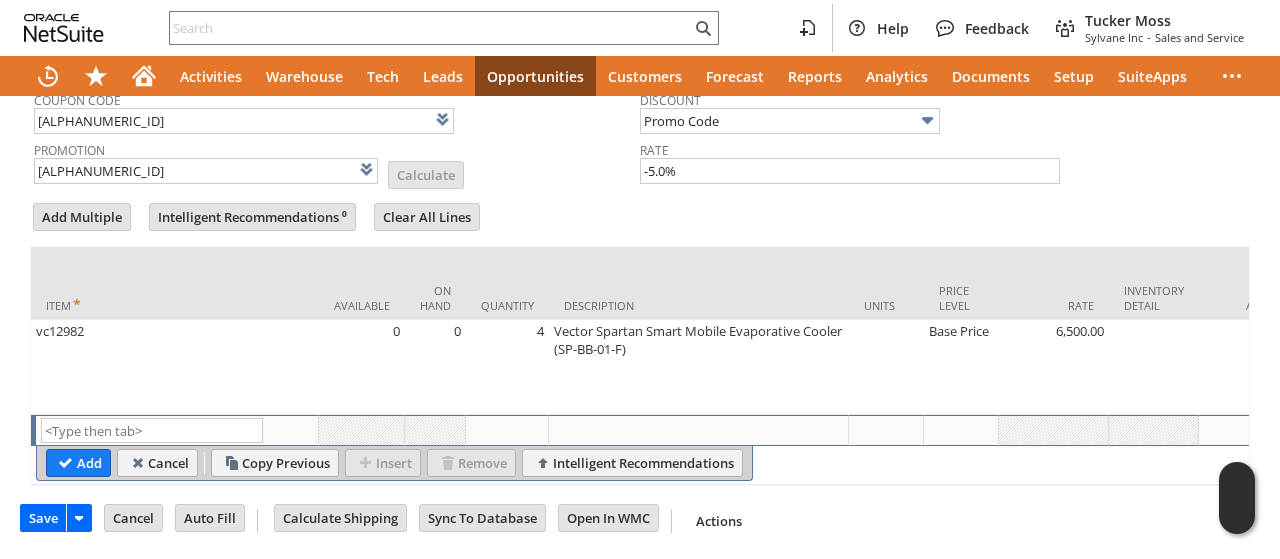 scroll, scrollTop: 0, scrollLeft: 0, axis: both 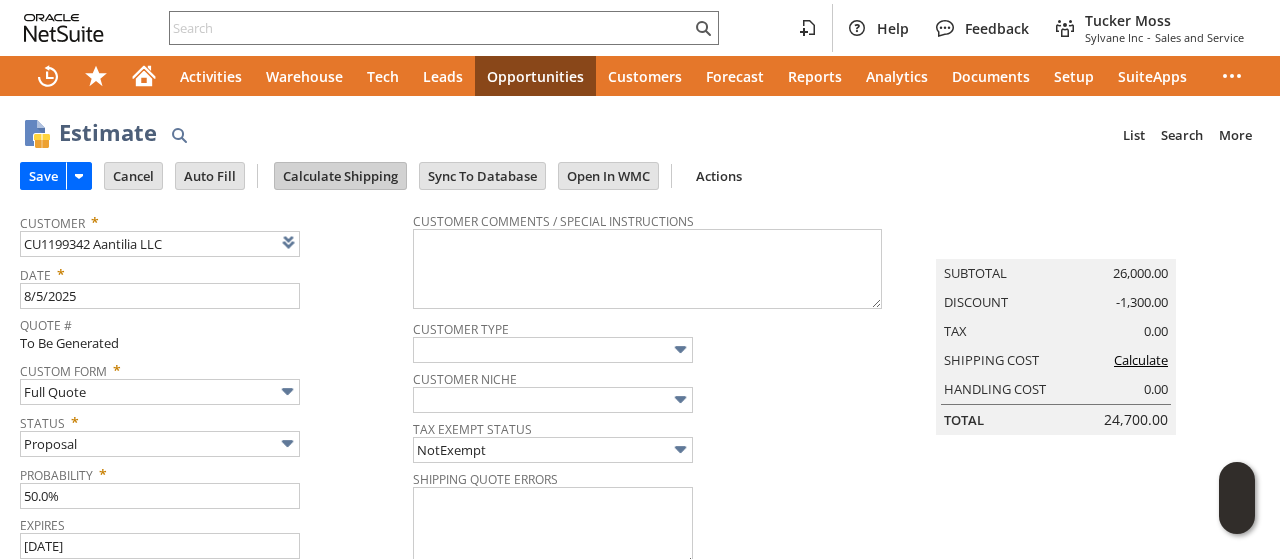 click on "Calculate Shipping" at bounding box center [340, 176] 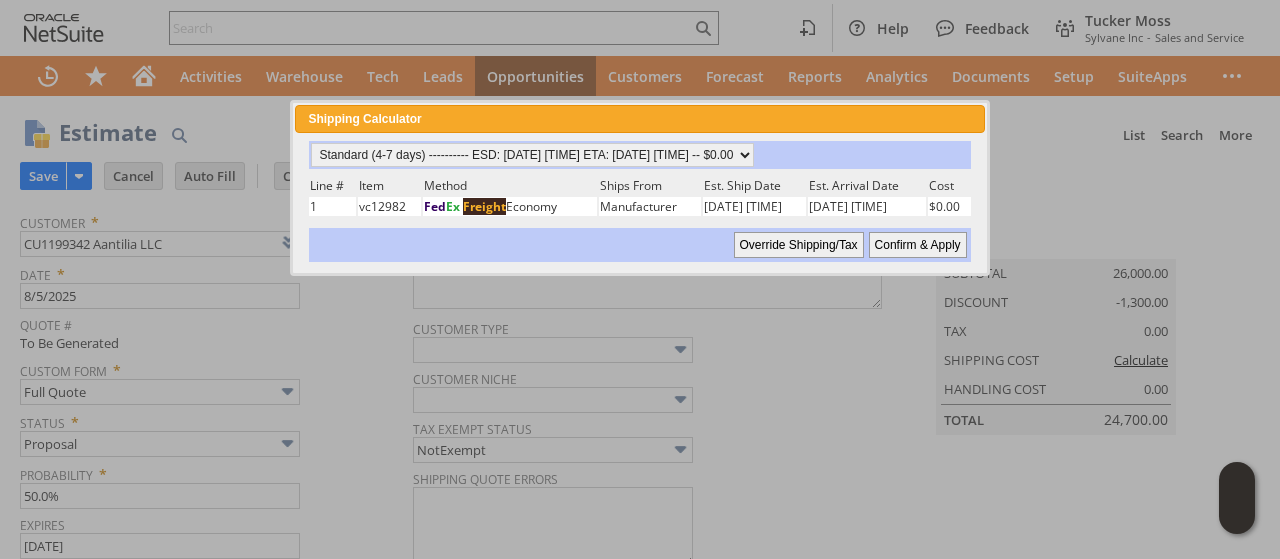 click on "Confirm & Apply" at bounding box center [918, 245] 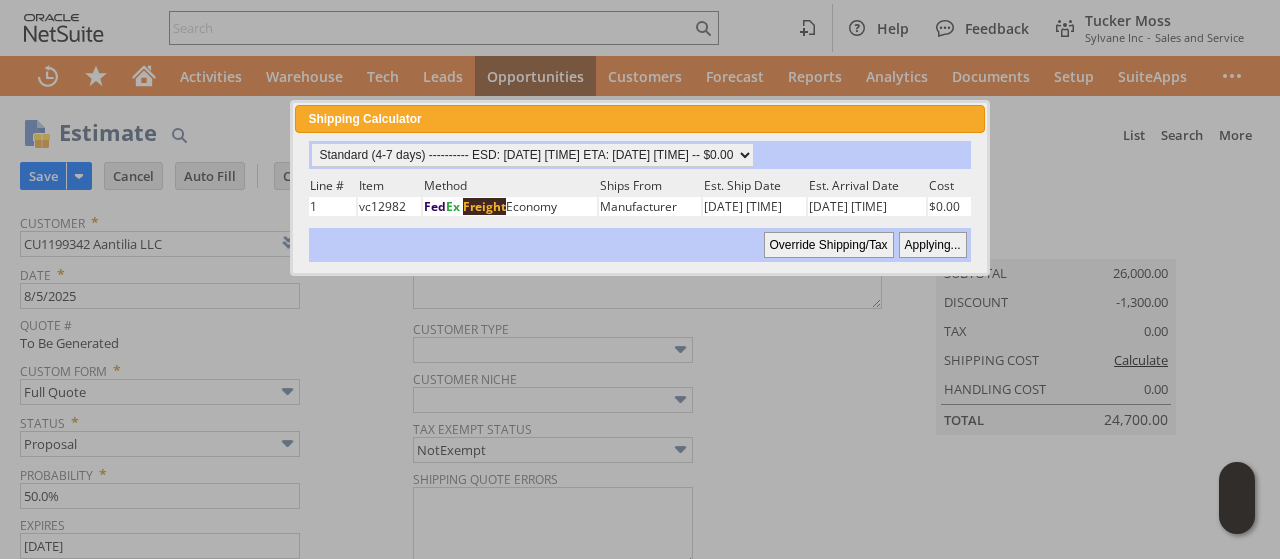 type 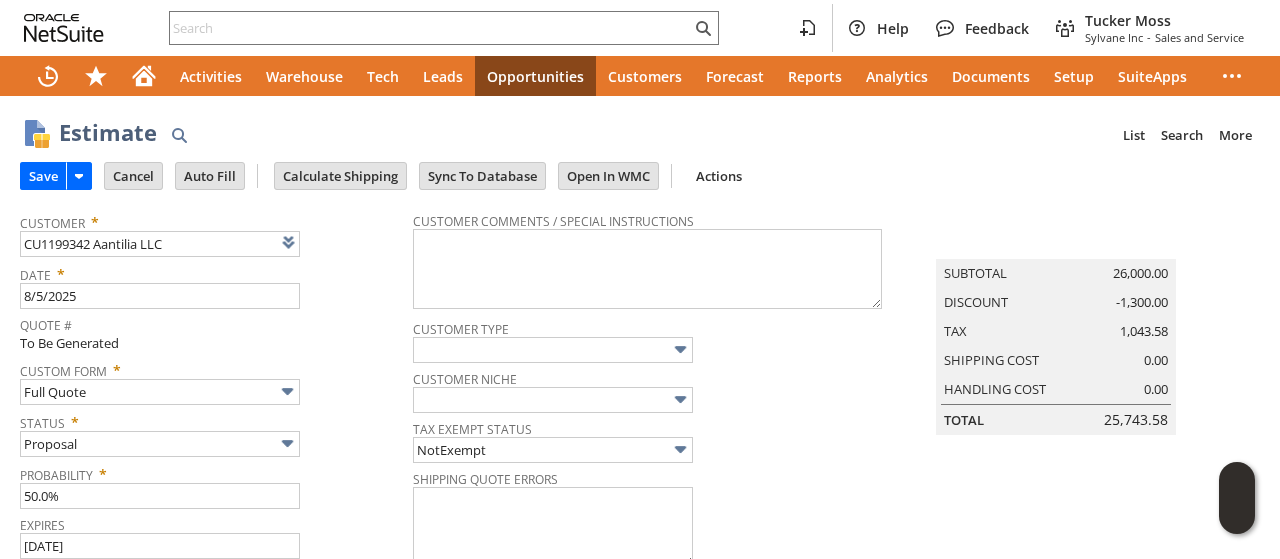 scroll, scrollTop: 735, scrollLeft: 0, axis: vertical 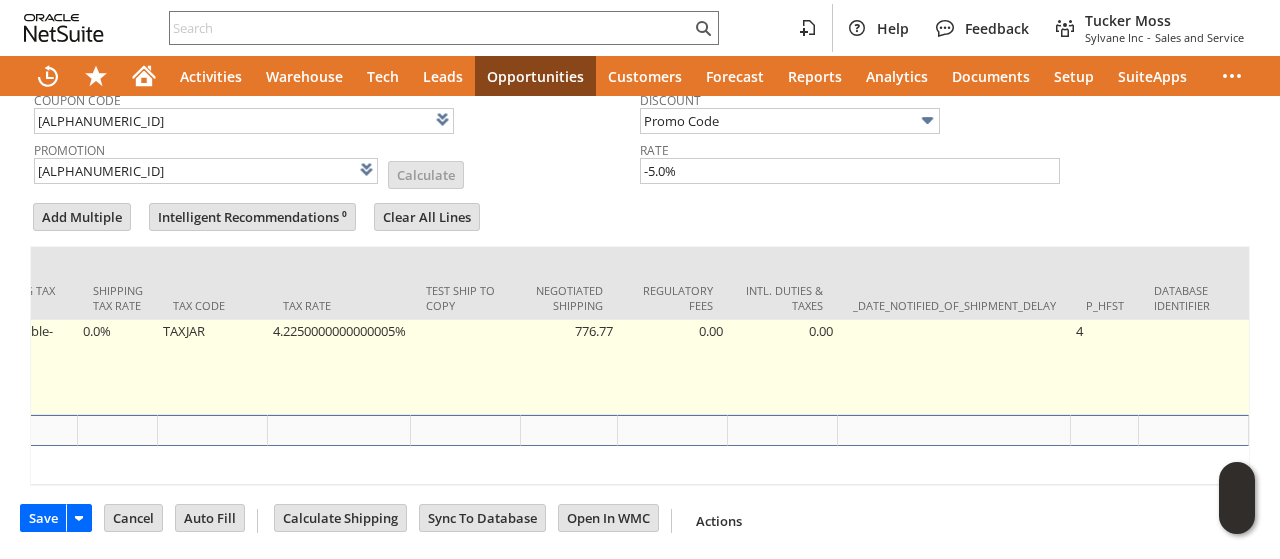 click on "4.2250000000000005%" at bounding box center (339, 367) 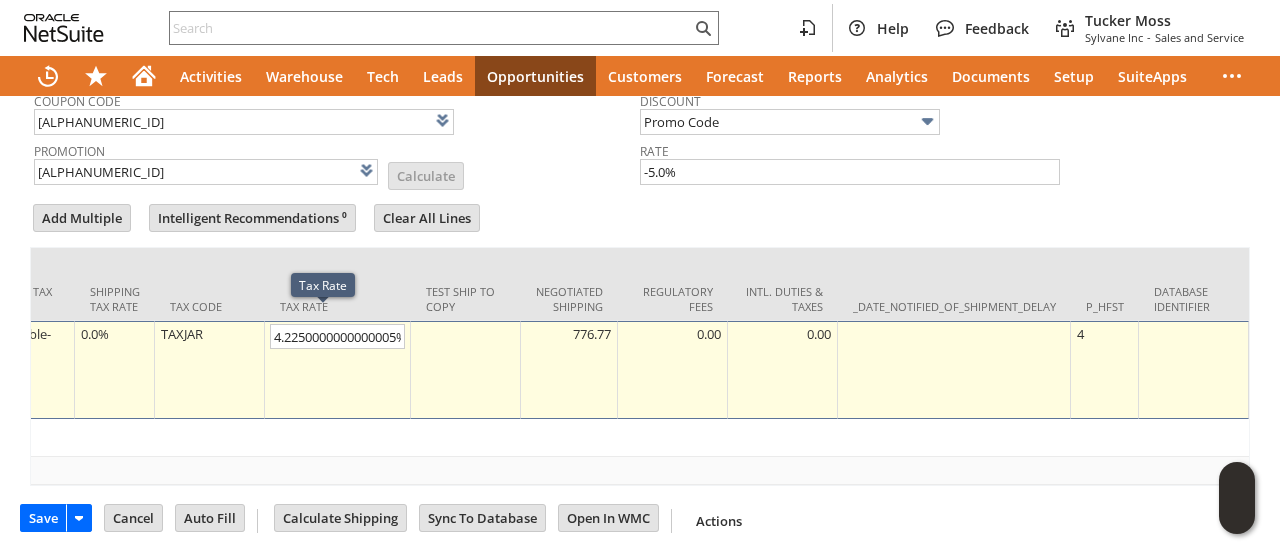 scroll, scrollTop: 0, scrollLeft: 4766, axis: horizontal 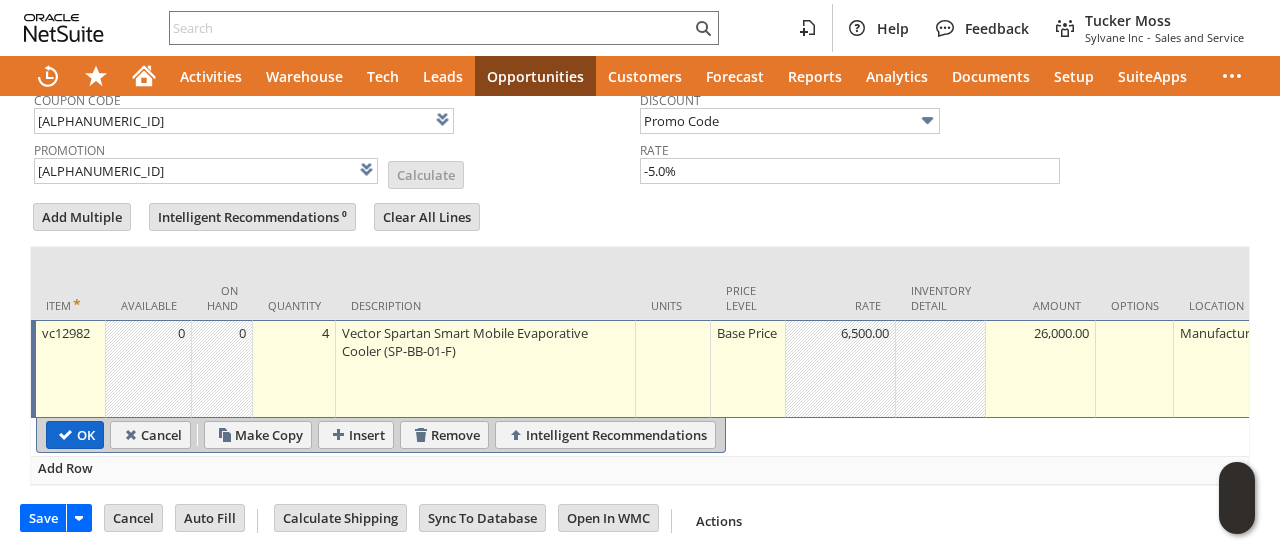type on "0.0%" 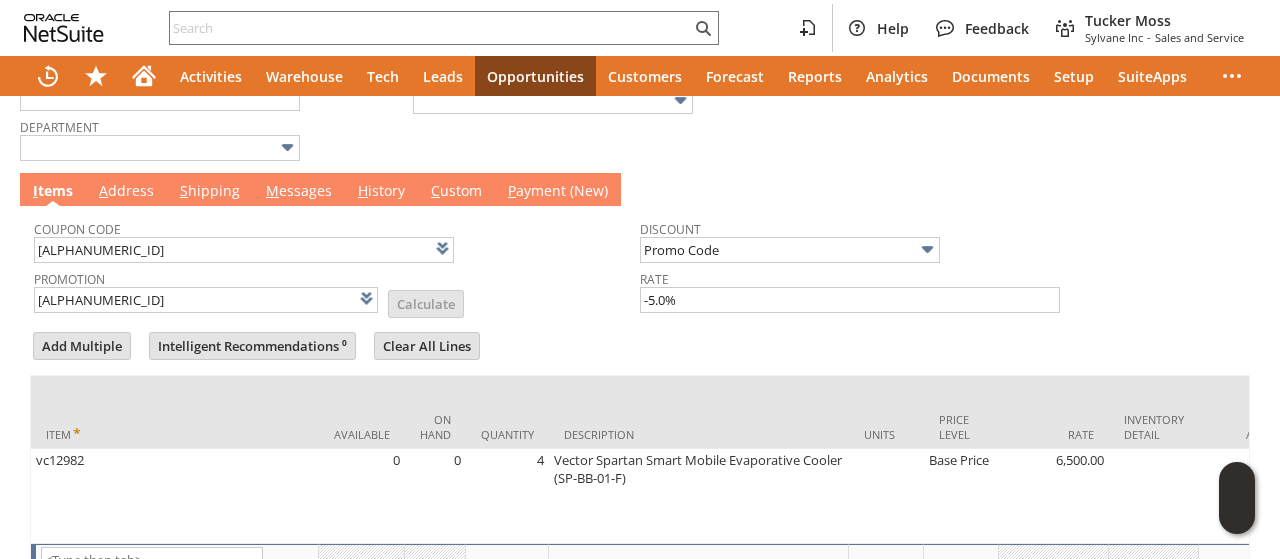 scroll, scrollTop: 435, scrollLeft: 0, axis: vertical 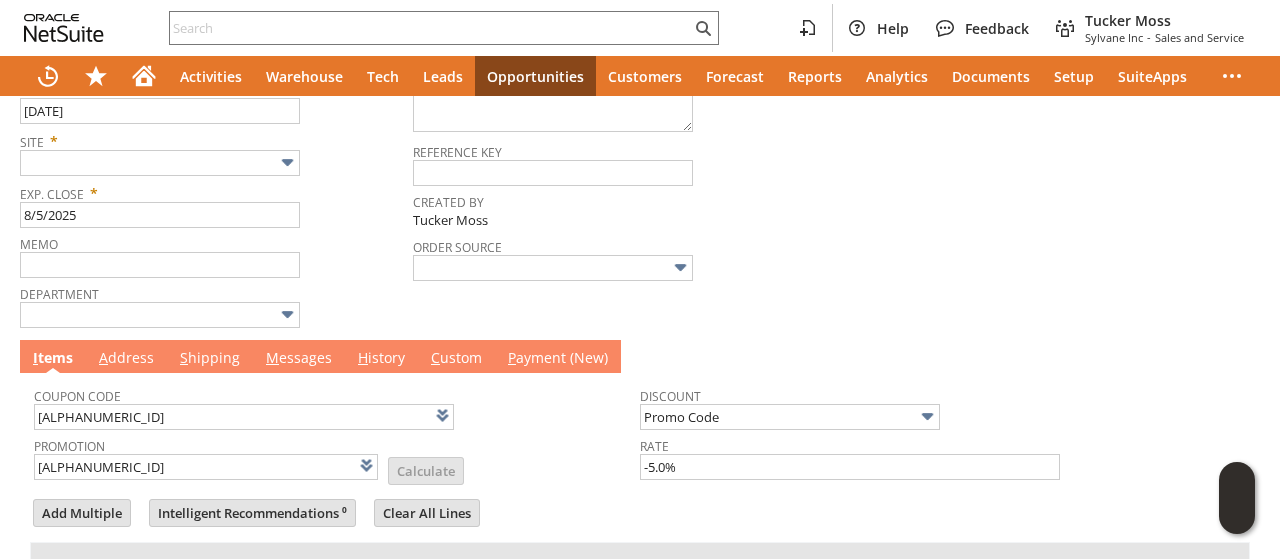 click on "A ddress" at bounding box center [126, 359] 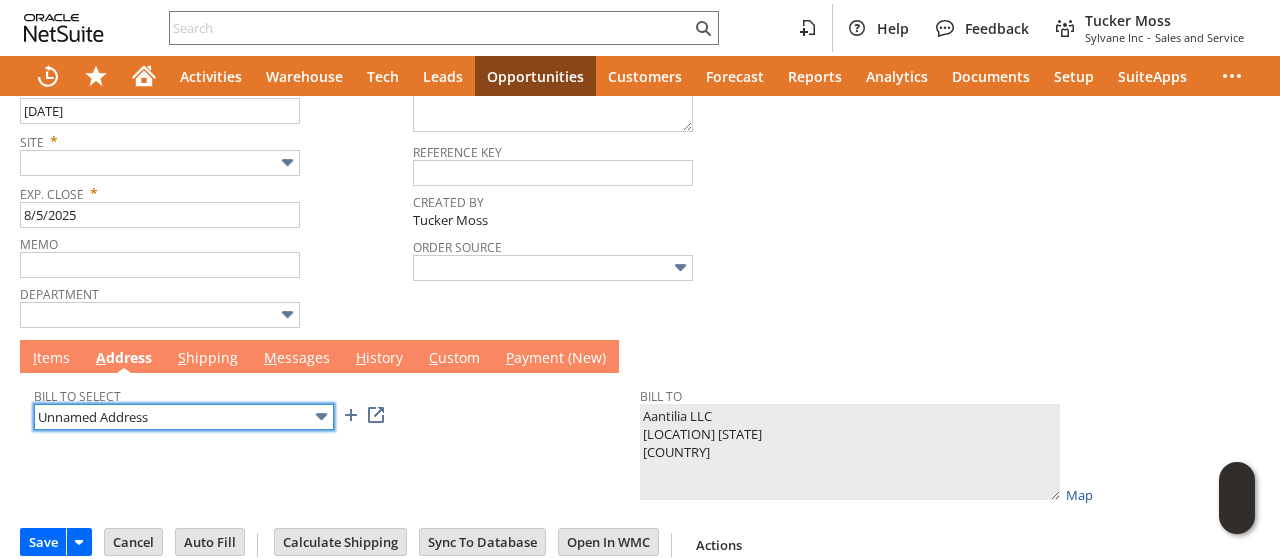 drag, startPoint x: 152, startPoint y: 424, endPoint x: 153, endPoint y: 409, distance: 15.033297 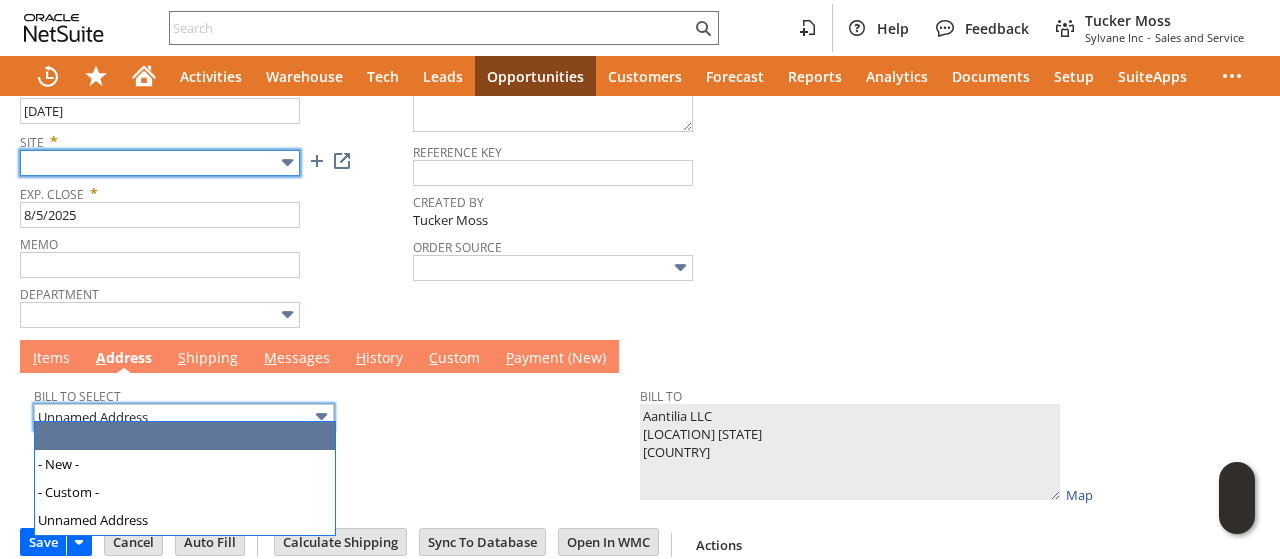 click at bounding box center (160, 163) 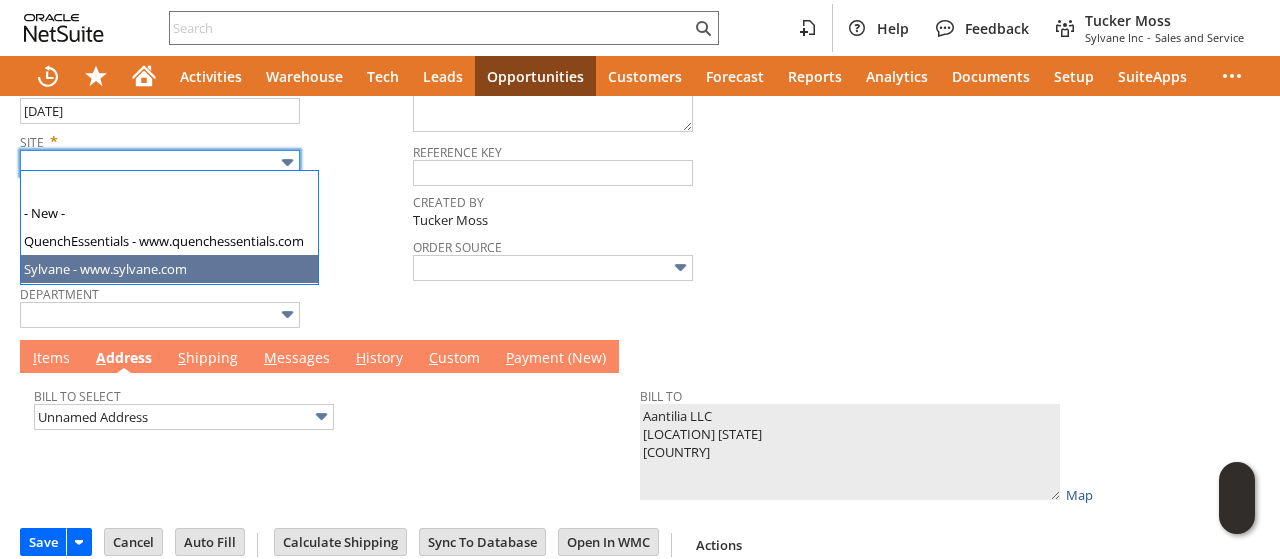 type on "Sylvane - www.sylvane.com" 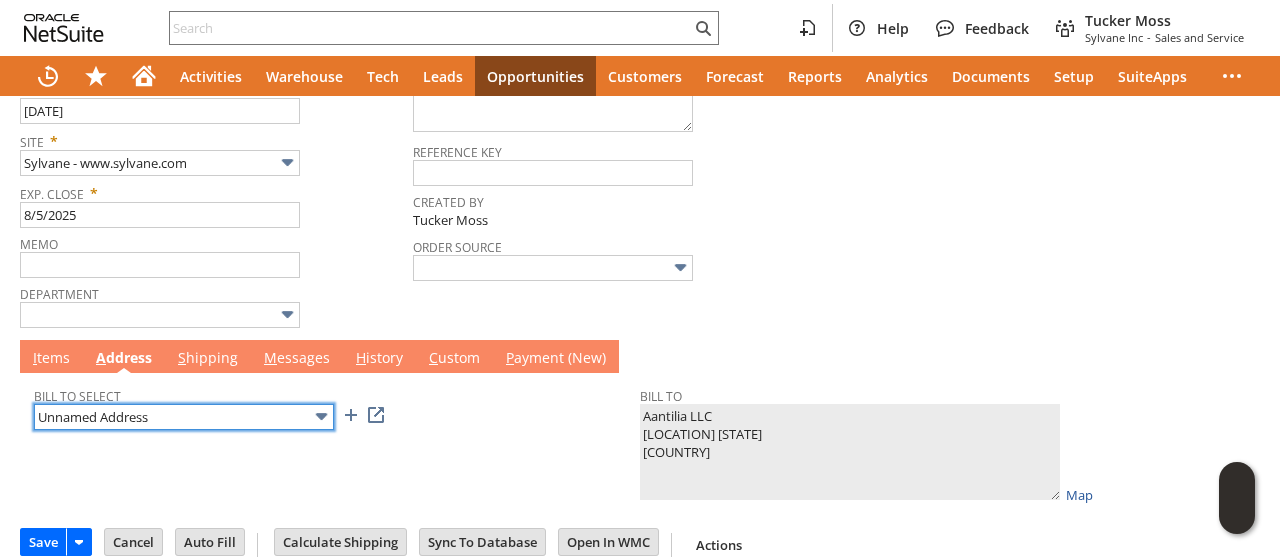 click on "Unnamed Address" at bounding box center [184, 417] 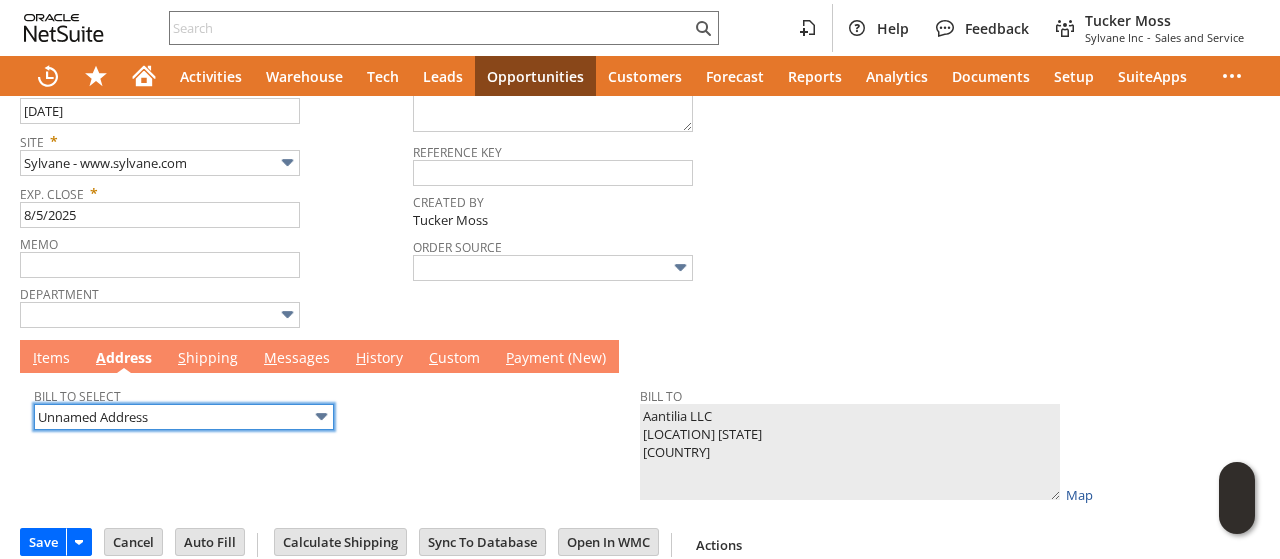type 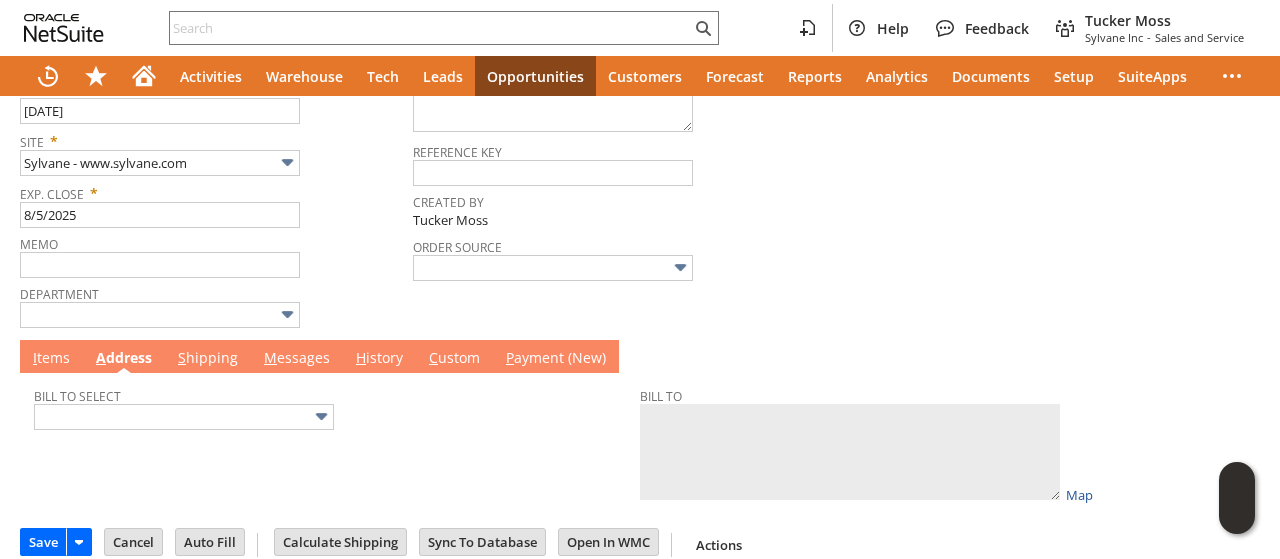 click on "S hipping" at bounding box center (208, 359) 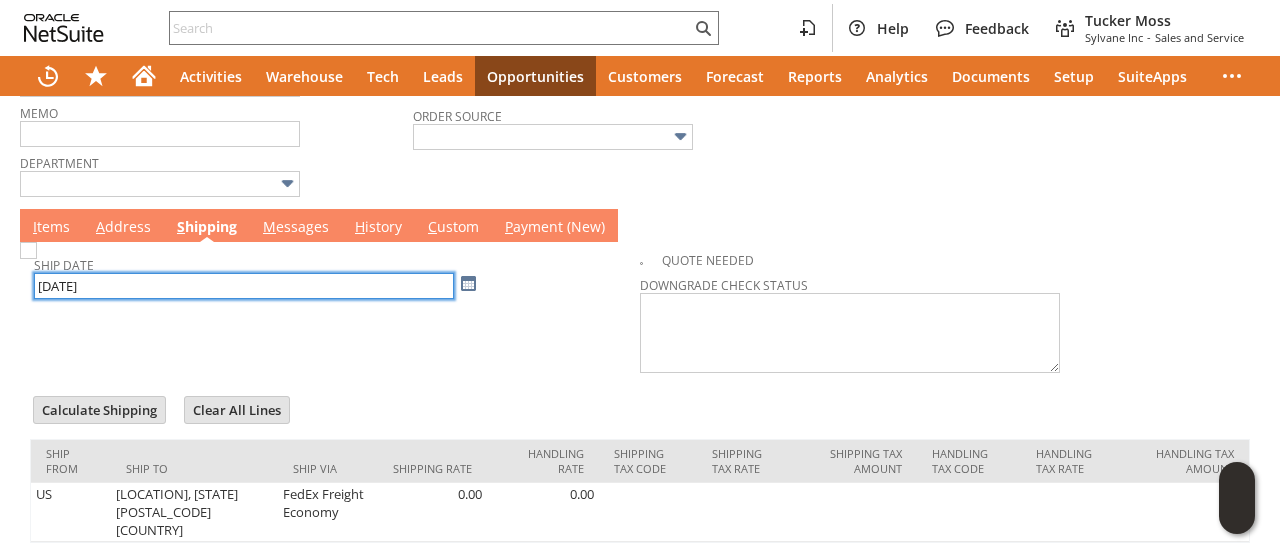 scroll, scrollTop: 614, scrollLeft: 0, axis: vertical 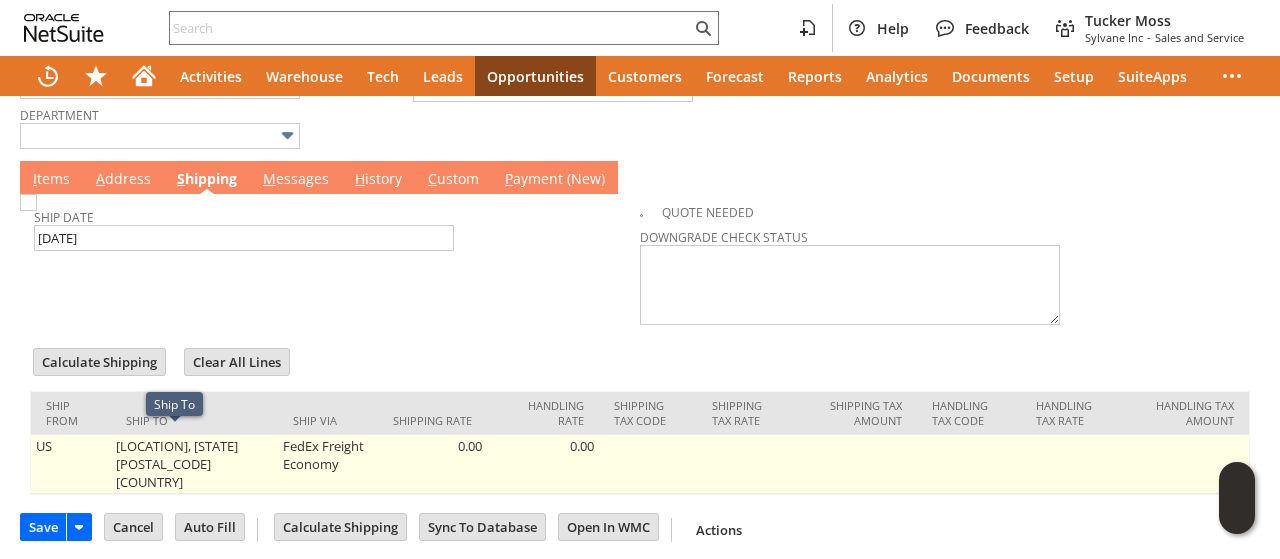 click on "[LOCATION], [STATE] [POSTAL_CODE] [COUNTRY]" at bounding box center [195, 464] 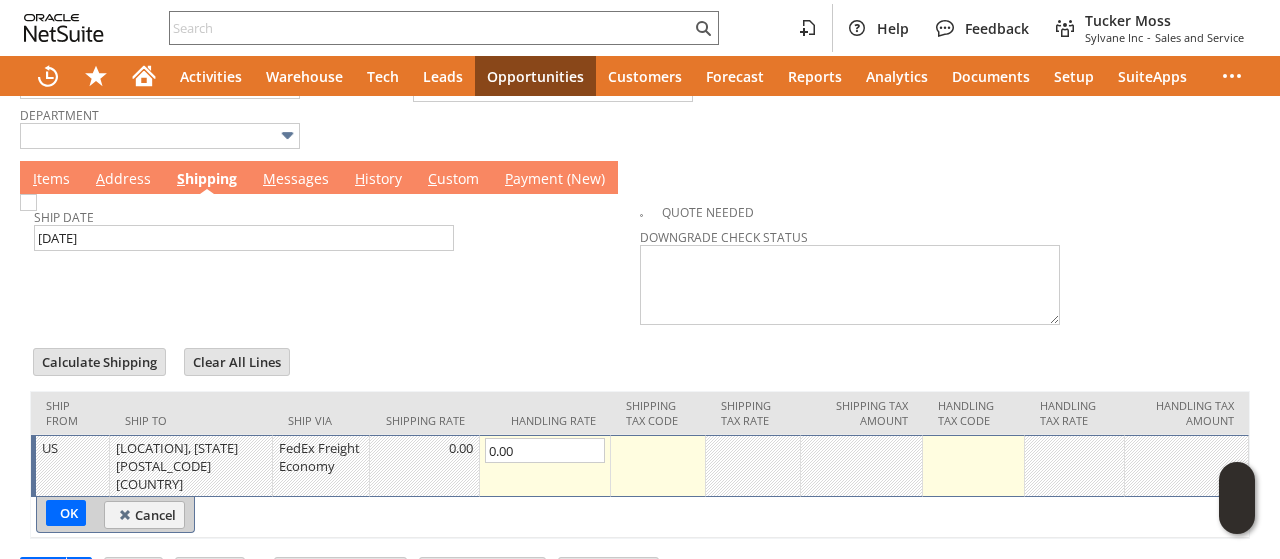 drag, startPoint x: 128, startPoint y: 441, endPoint x: 152, endPoint y: 443, distance: 24.083189 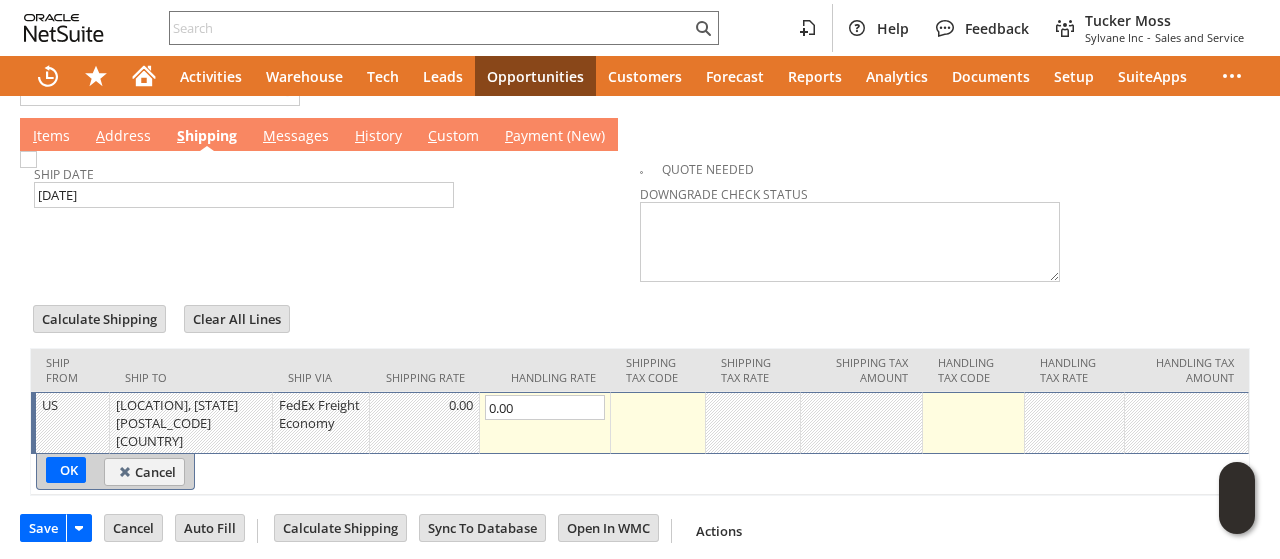 click on "I tems" at bounding box center [51, 137] 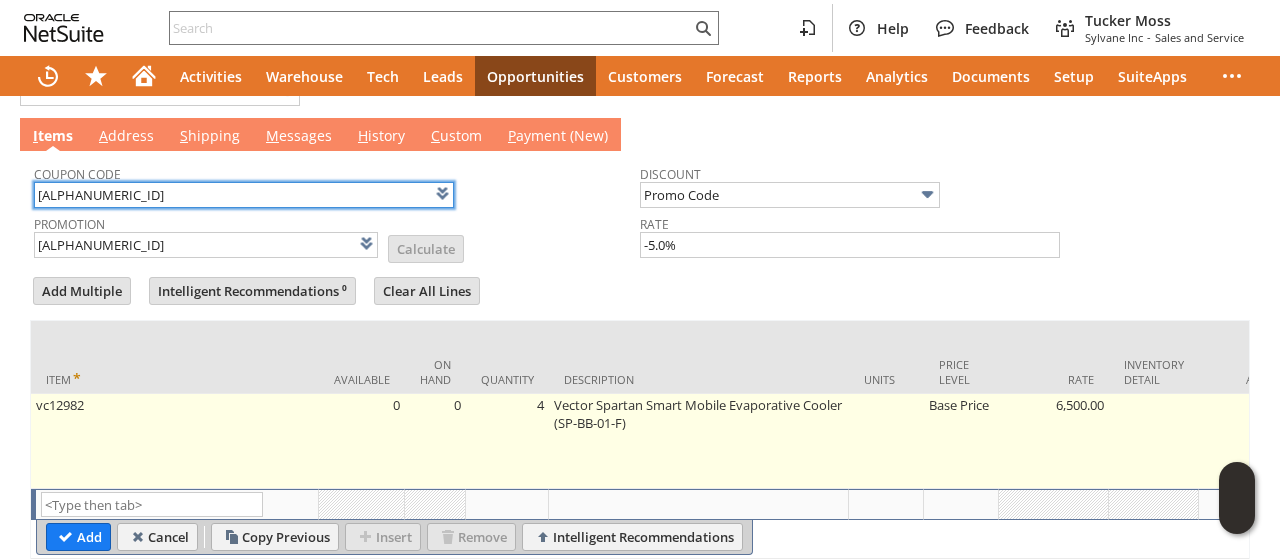 scroll, scrollTop: 736, scrollLeft: 0, axis: vertical 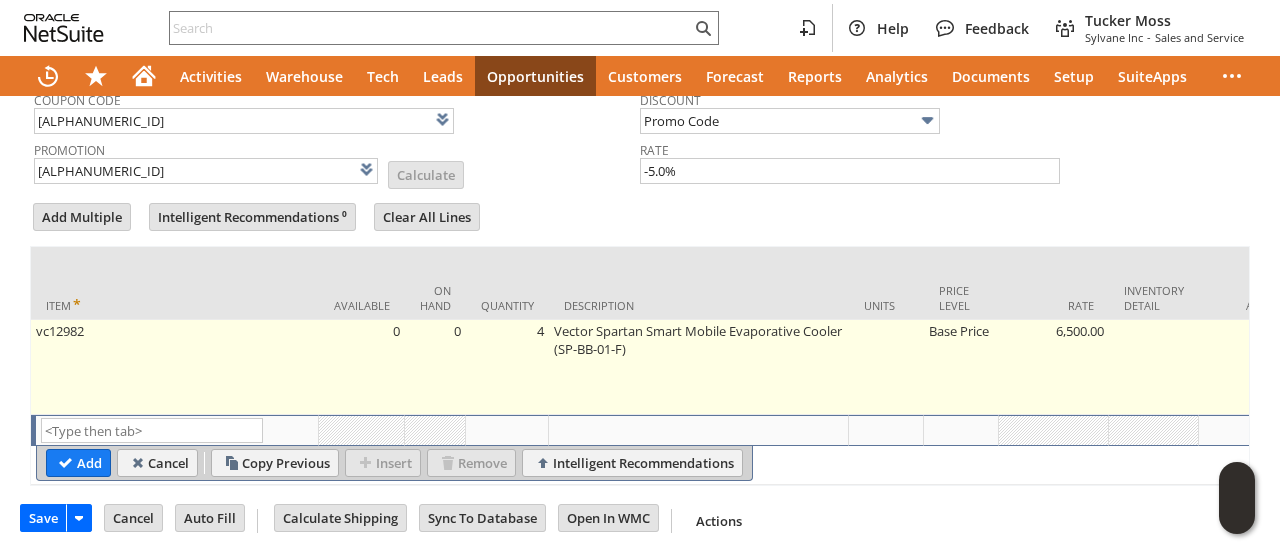 click on "Vector Spartan Smart Mobile Evaporative Cooler (SP-BB-01-F)" at bounding box center [699, 367] 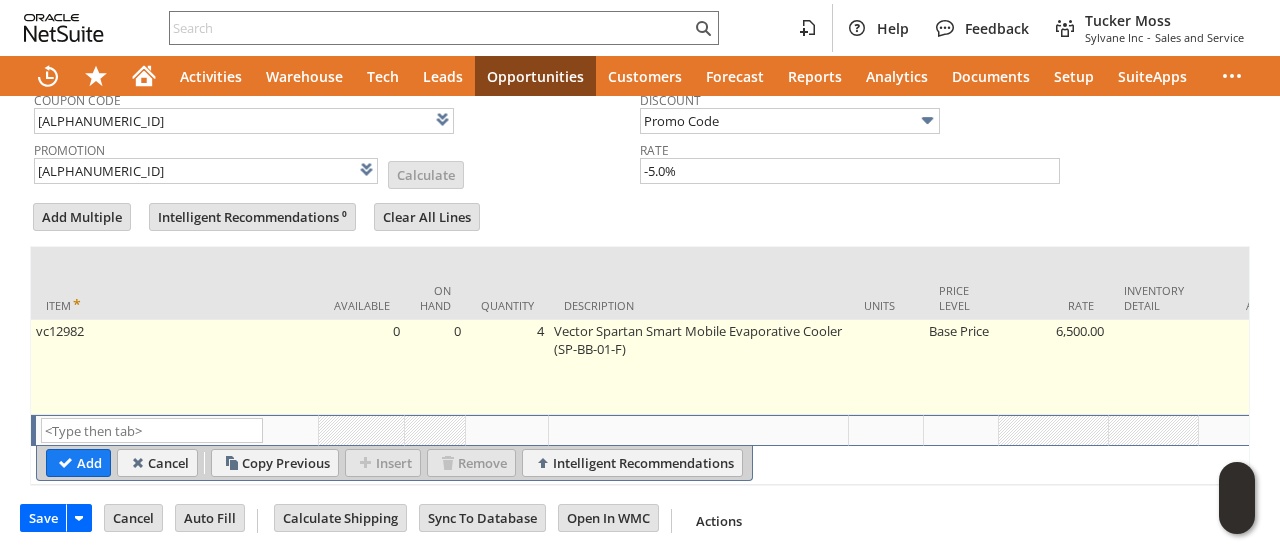 type on "Vector Spartan Smart Mobile Evaporative Cooler (SP-BB-01-F)" 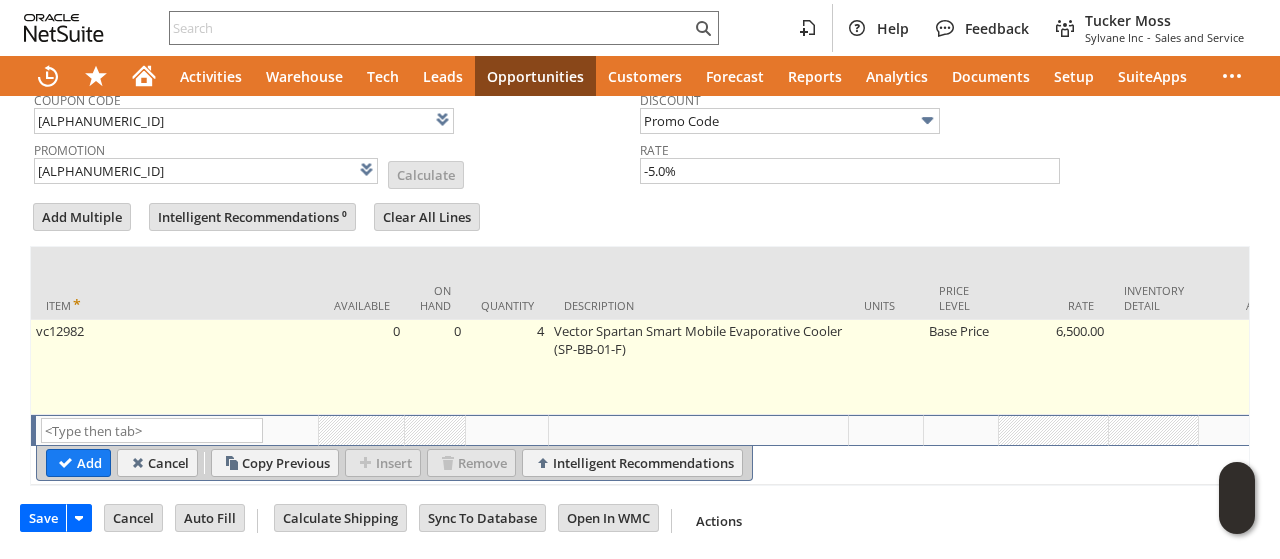 type on "OK" 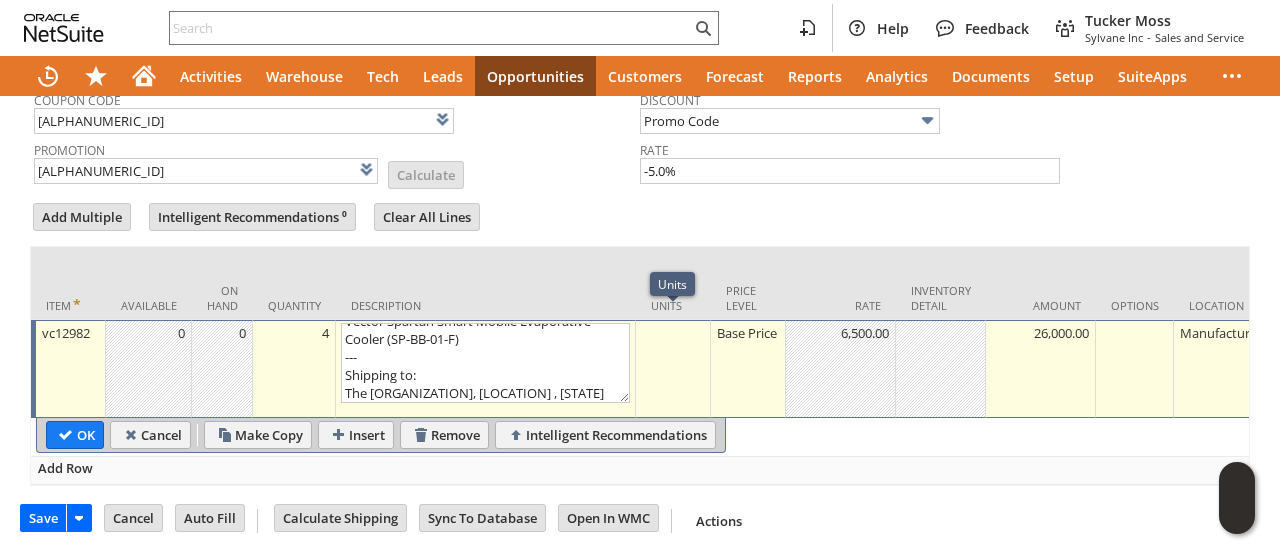scroll, scrollTop: 33, scrollLeft: 0, axis: vertical 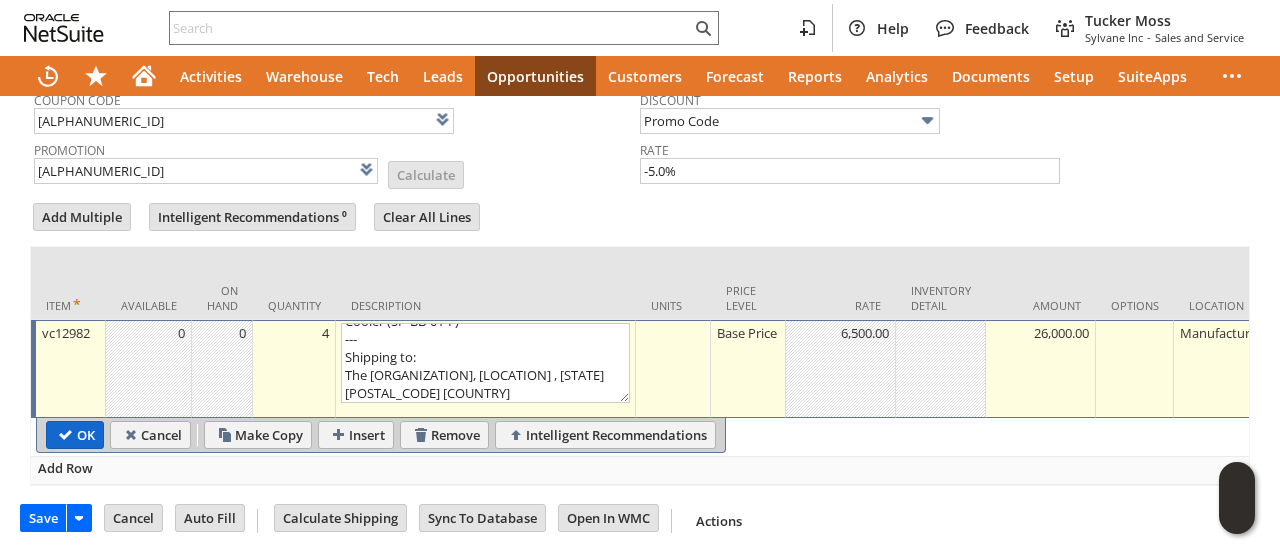 type on "Vector Spartan Smart Mobile Evaporative Cooler (SP-BB-01-F)
---
Shipping to:
The [ORGANIZATION], [LOCATION] , [STATE] [POSTAL_CODE] [COUNTRY]" 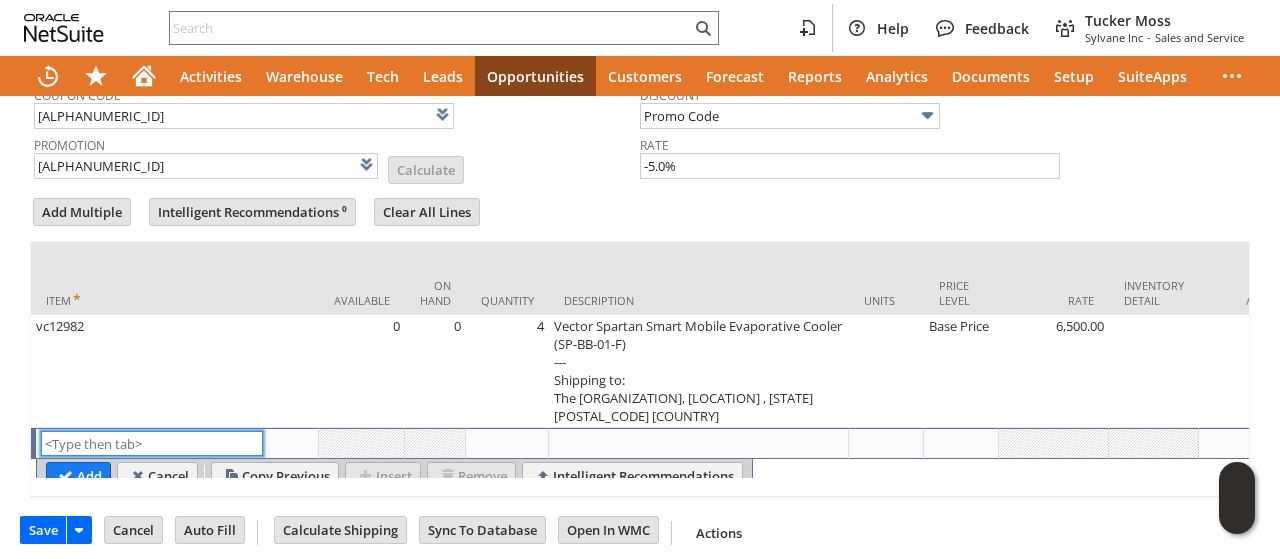 scroll, scrollTop: 0, scrollLeft: 0, axis: both 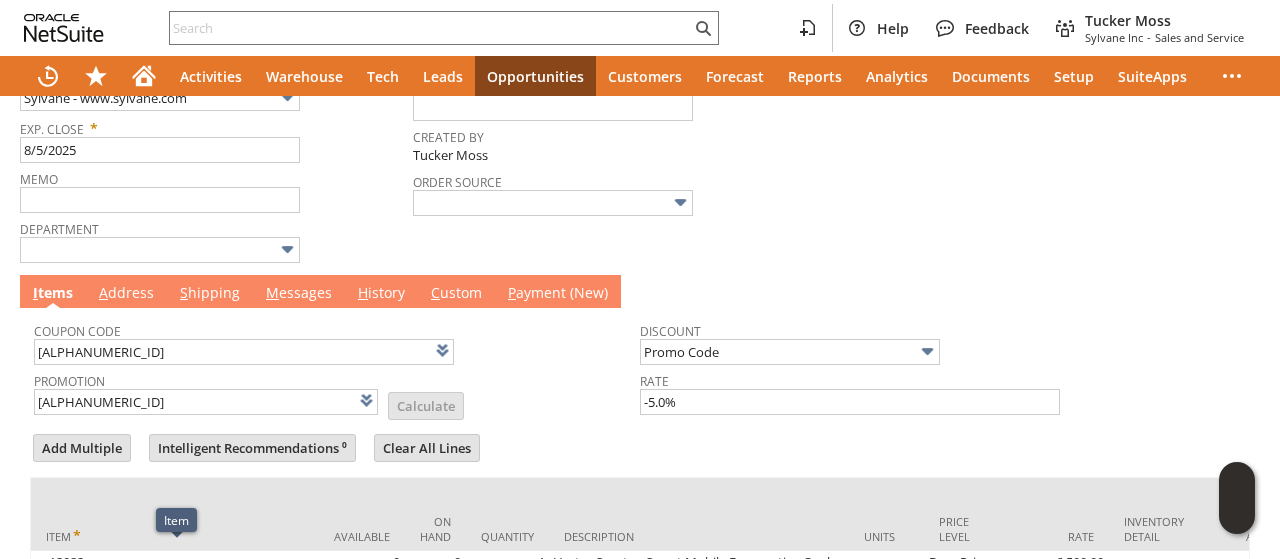 click on "M essages" at bounding box center [299, 294] 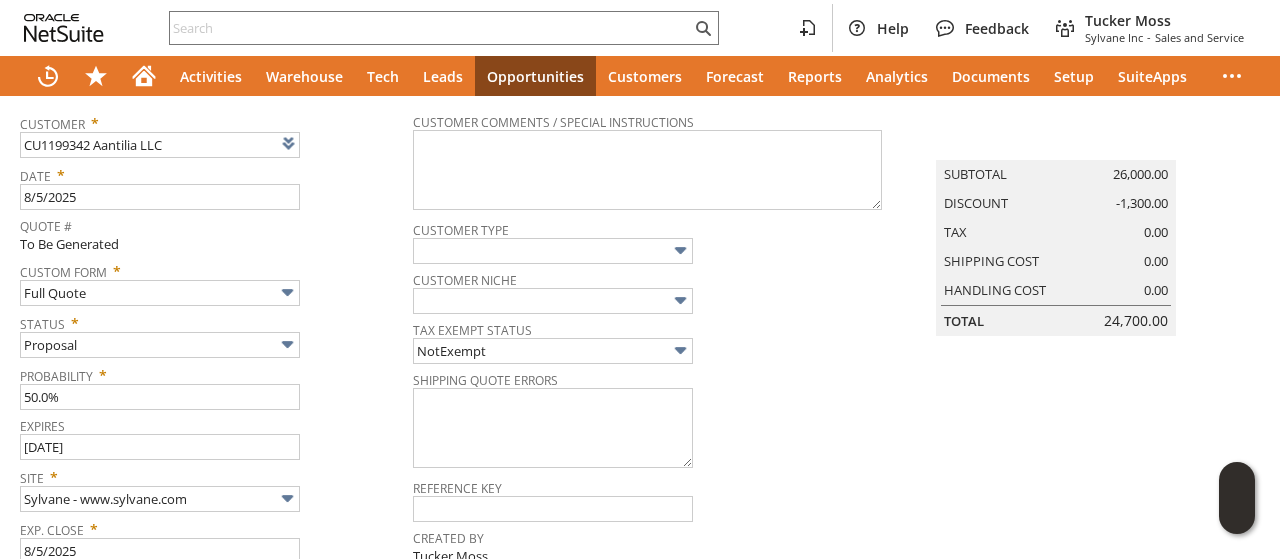scroll, scrollTop: 0, scrollLeft: 0, axis: both 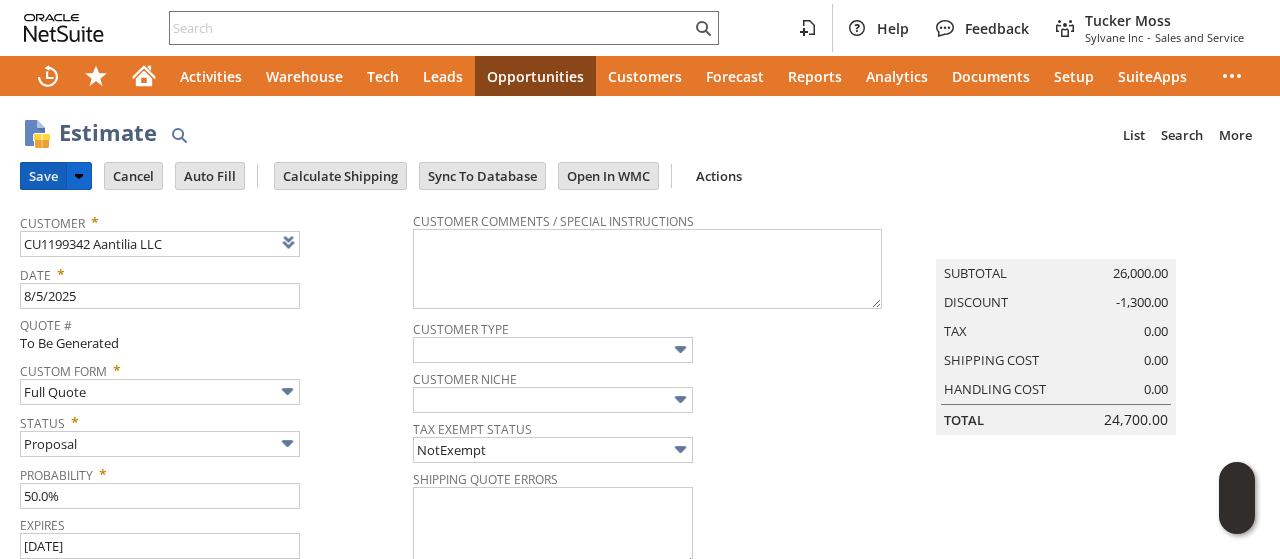 click on "Save" at bounding box center [43, 176] 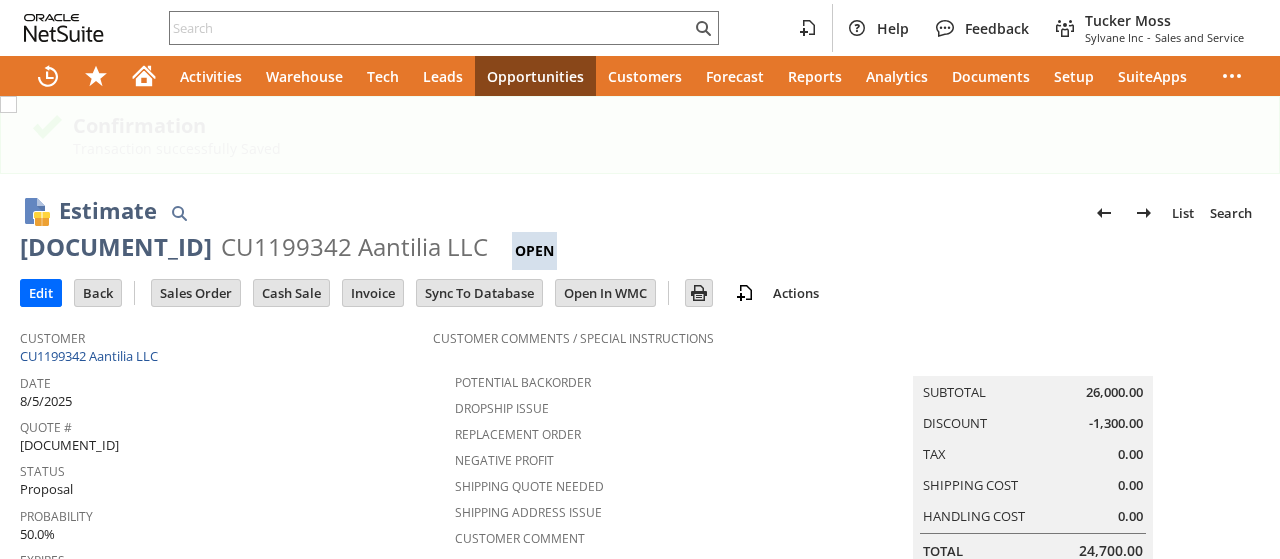 scroll, scrollTop: 0, scrollLeft: 0, axis: both 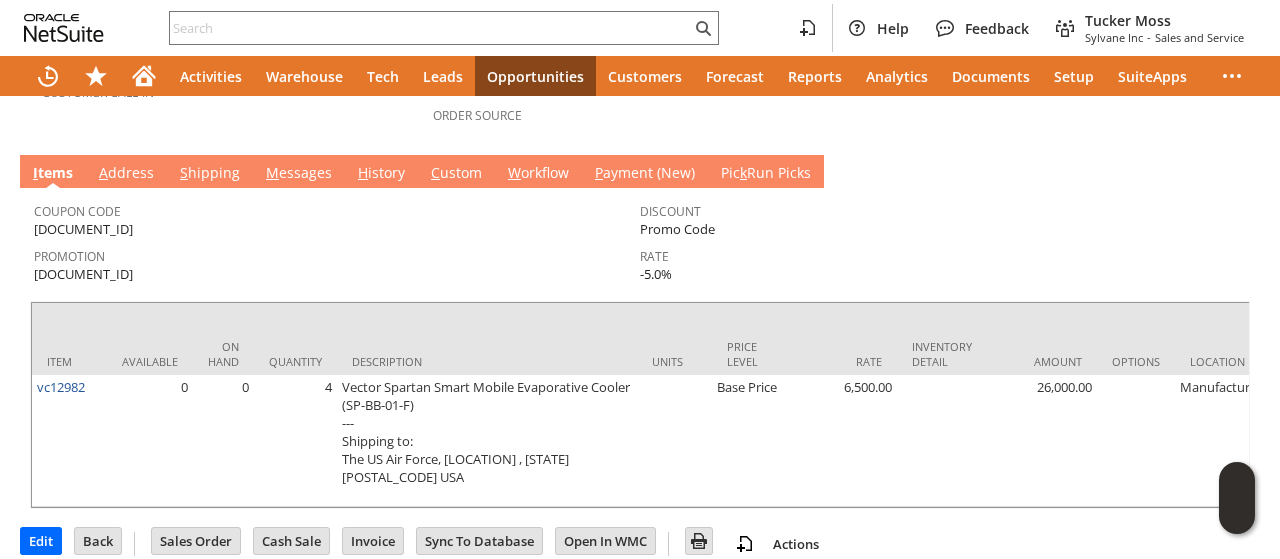 click on "M essages" at bounding box center (299, 174) 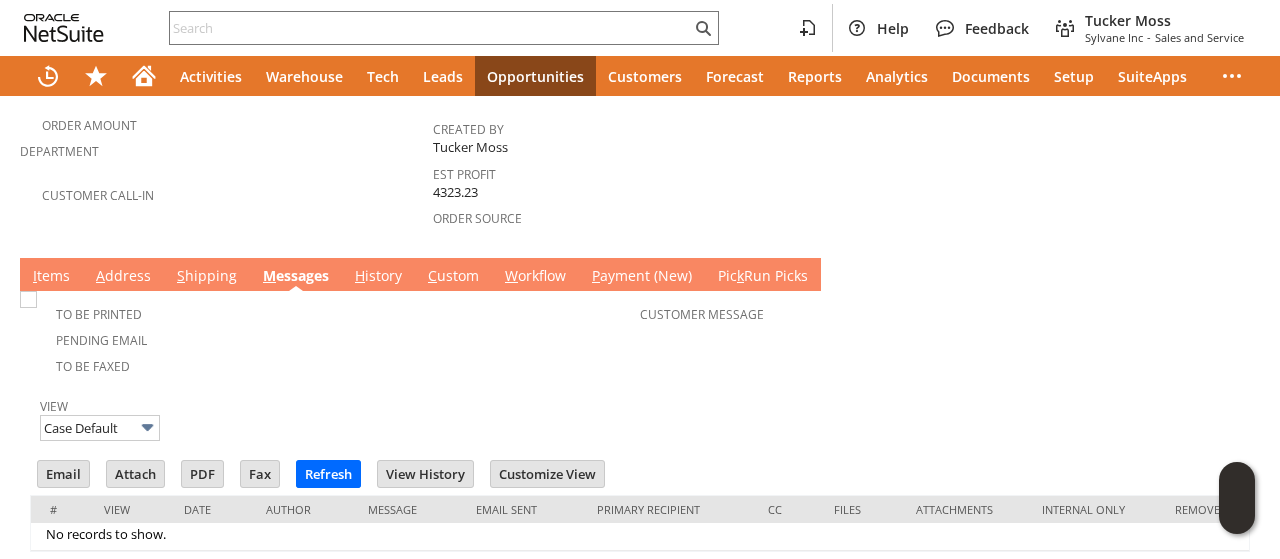 scroll, scrollTop: 0, scrollLeft: 0, axis: both 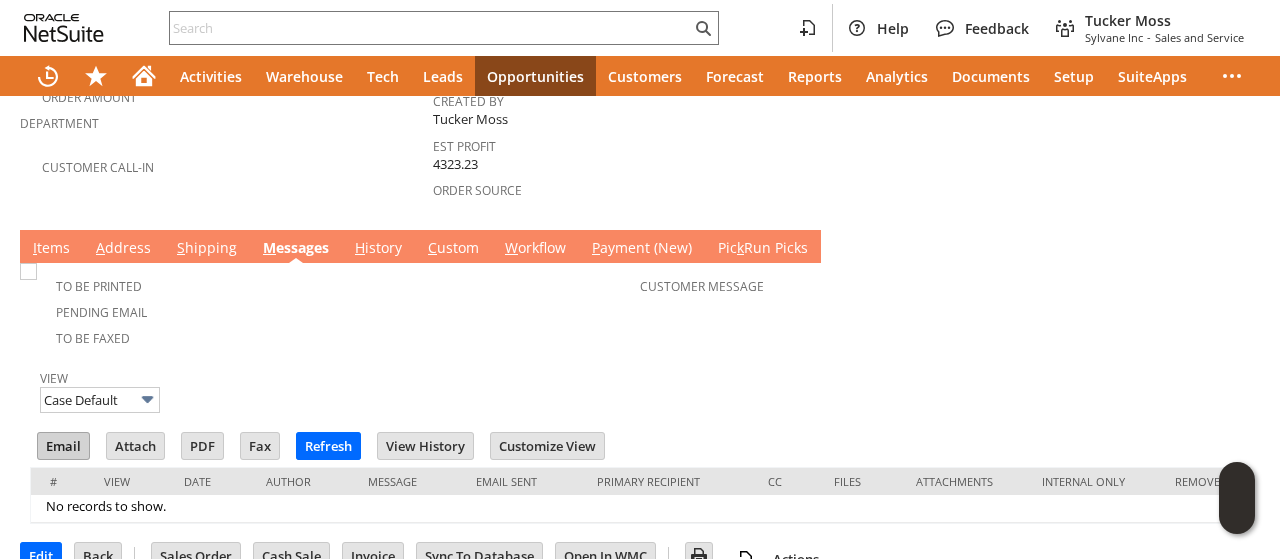 click on "Email" at bounding box center (63, 446) 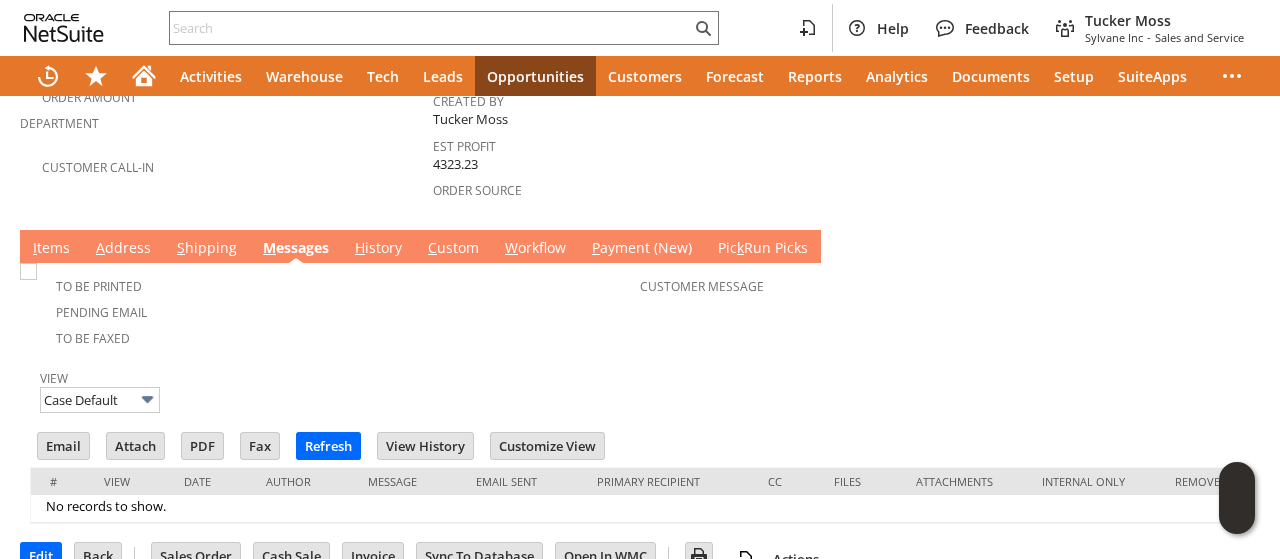 drag, startPoint x: 907, startPoint y: 151, endPoint x: 918, endPoint y: 148, distance: 11.401754 